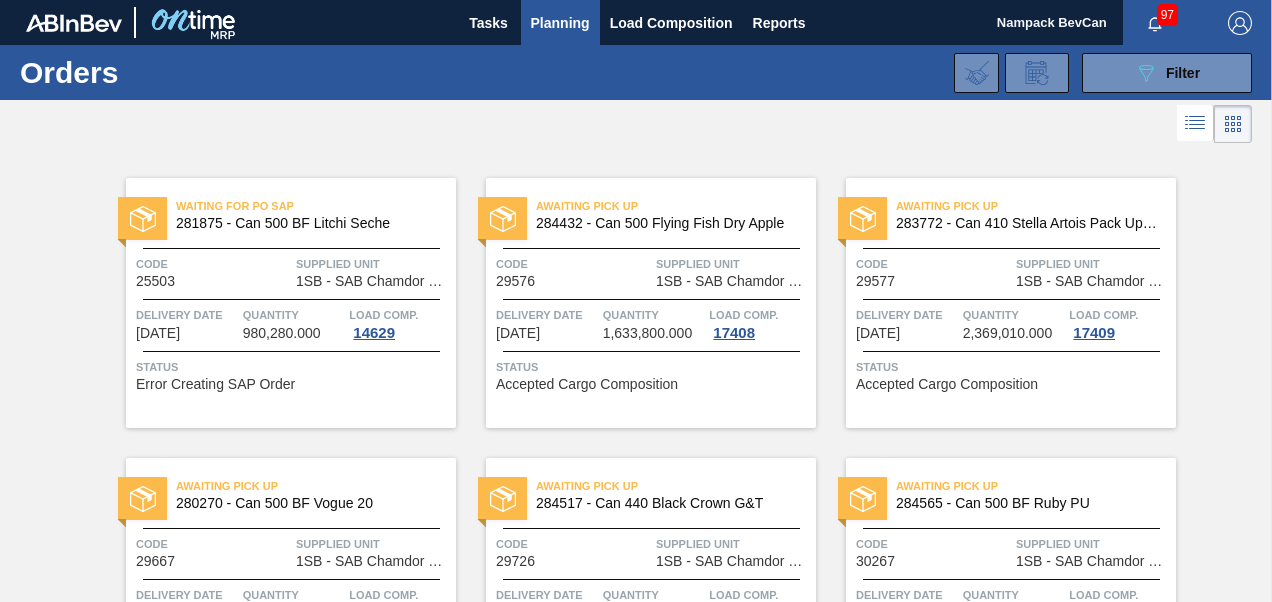 scroll, scrollTop: 0, scrollLeft: 0, axis: both 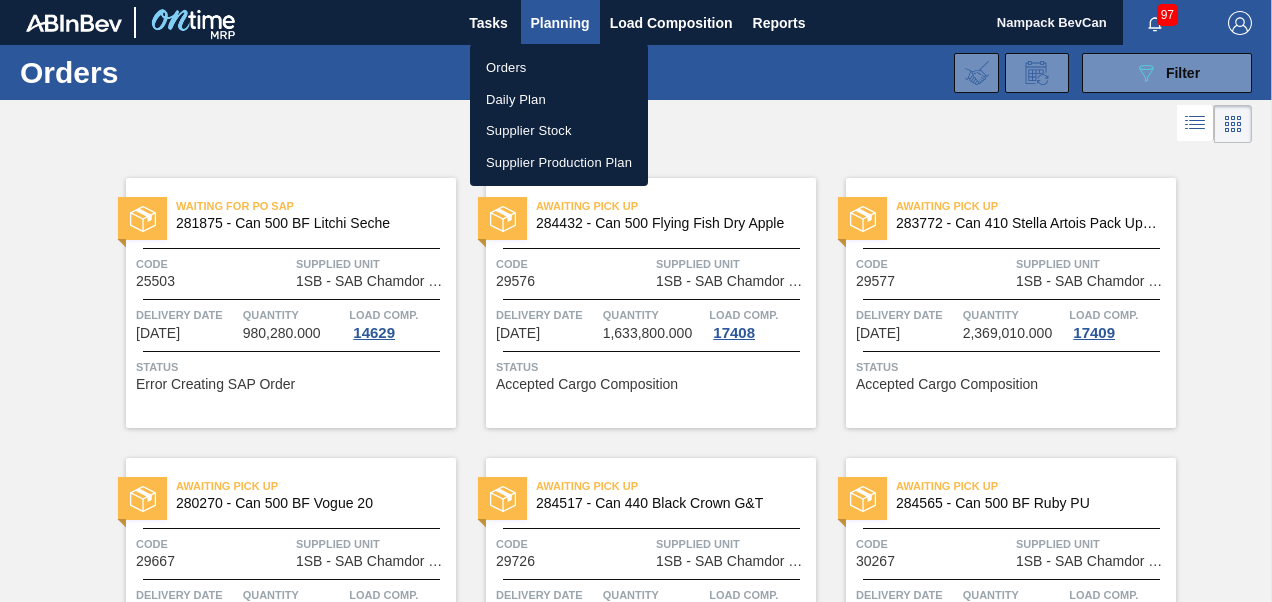 click on "Orders" at bounding box center (559, 68) 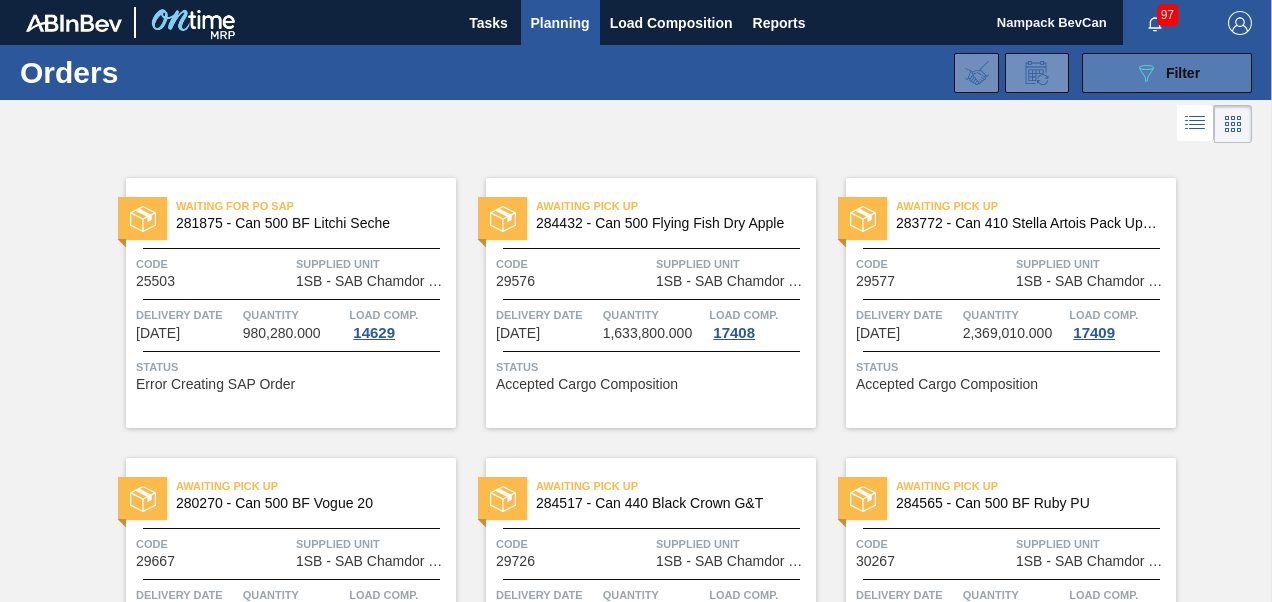 click on "089F7B8B-B2A5-4AFE-B5C0-19BA573D28AC" 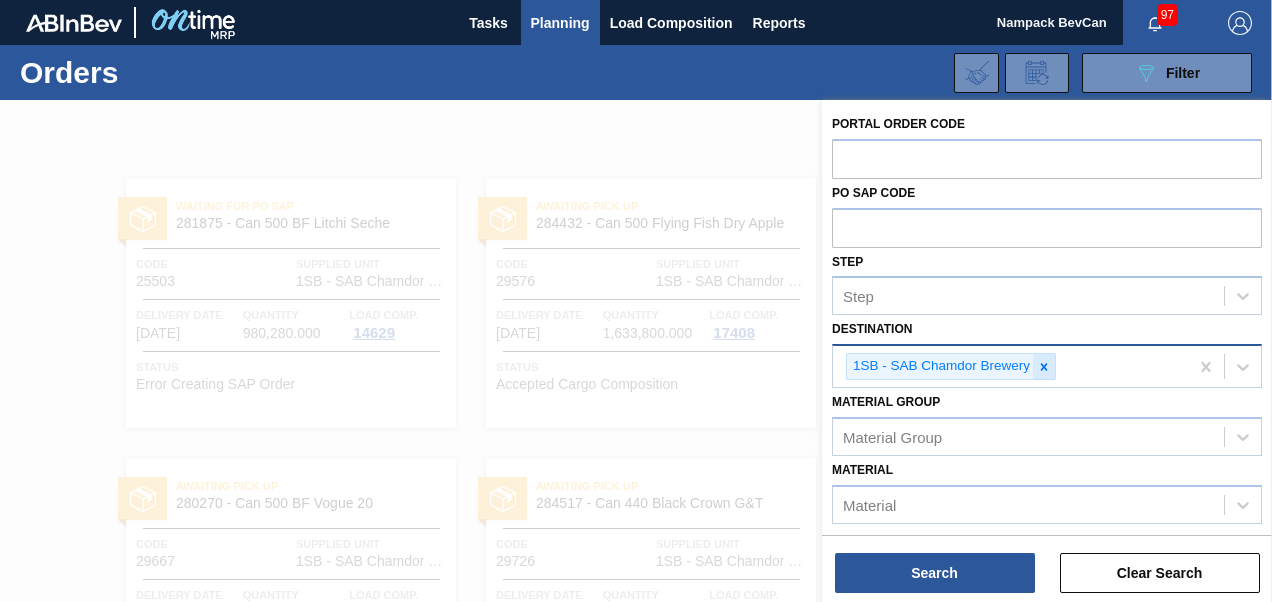 click 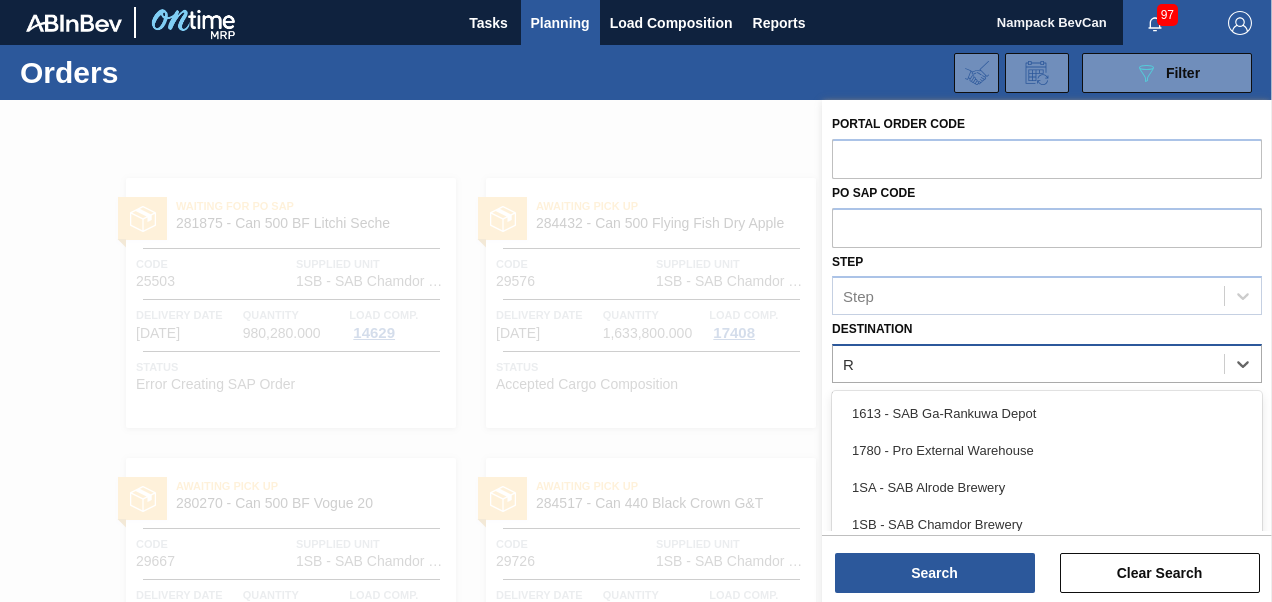 scroll, scrollTop: 96, scrollLeft: 0, axis: vertical 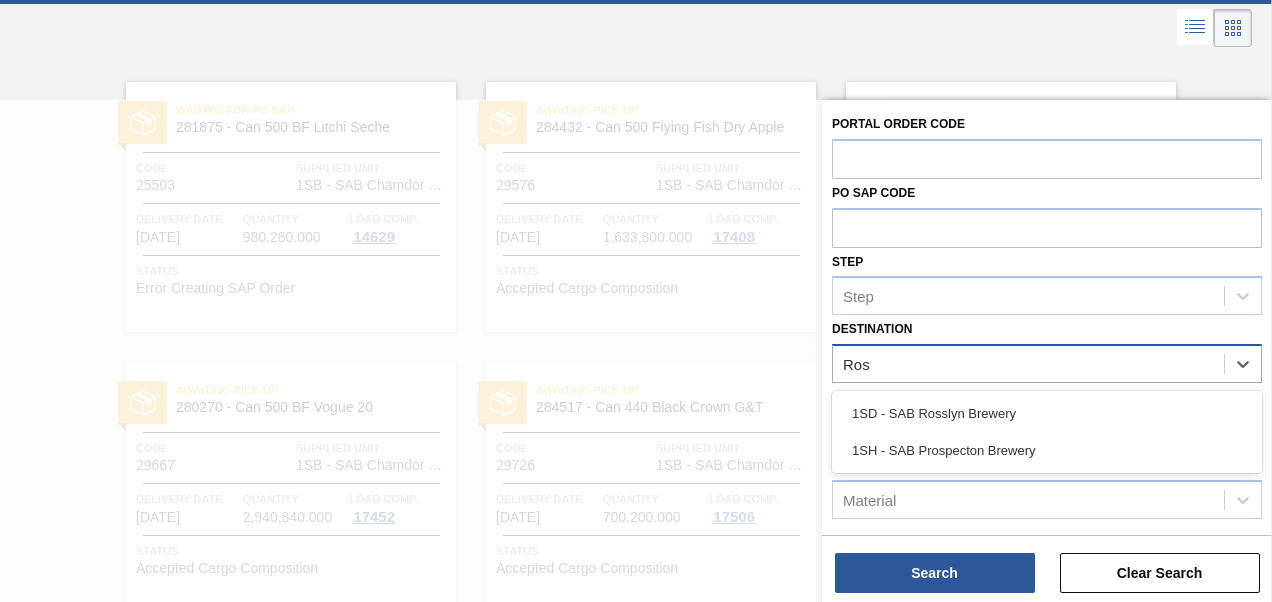 type on "Ross" 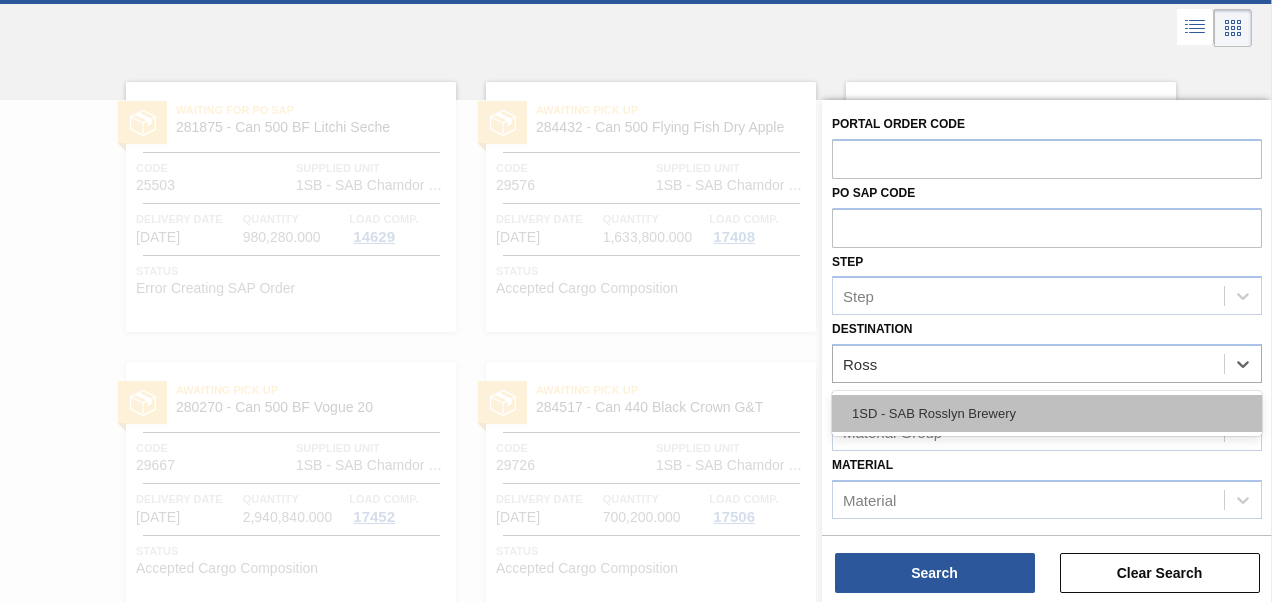 click on "1SD - SAB Rosslyn Brewery" at bounding box center [1047, 413] 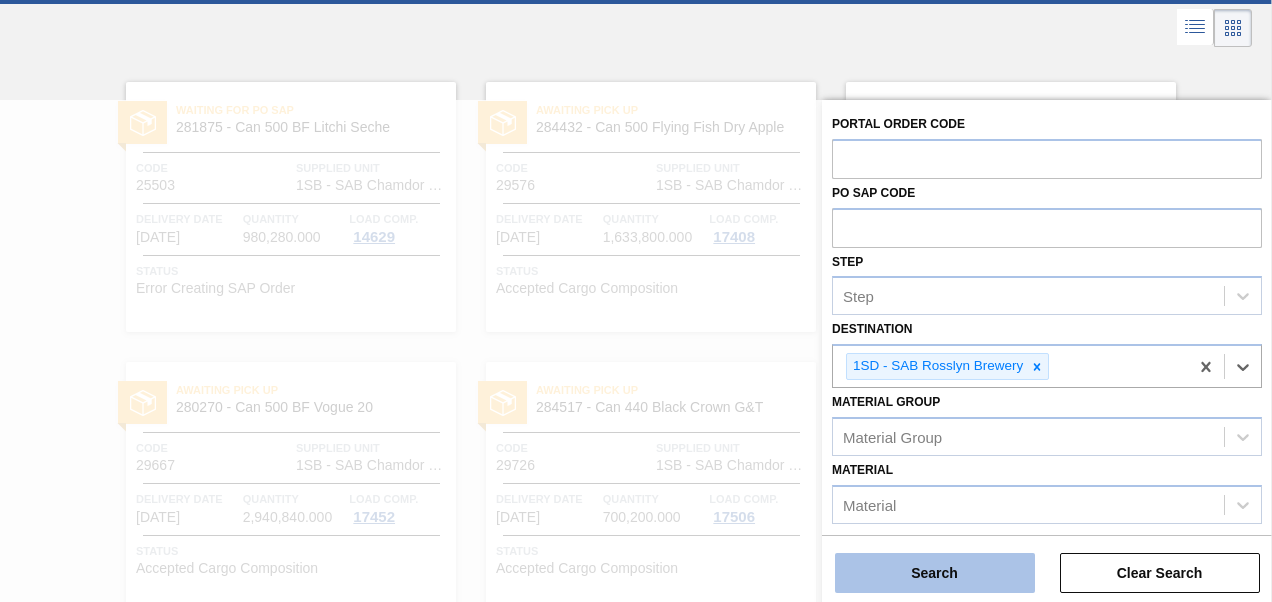 click on "Search" at bounding box center (935, 573) 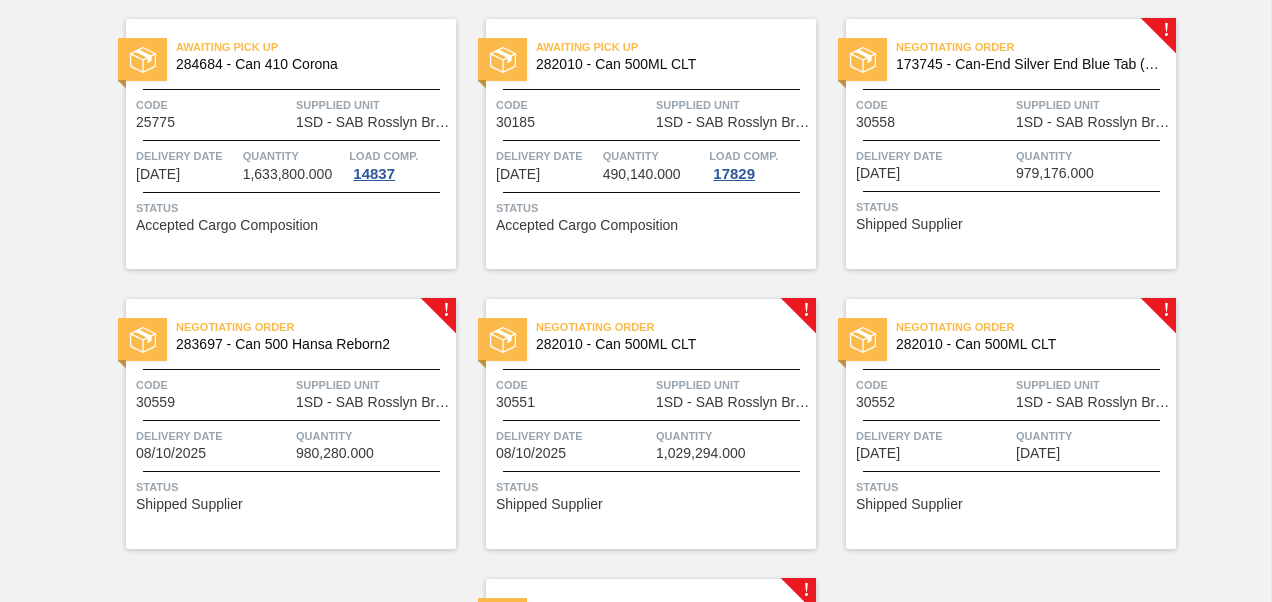 scroll, scrollTop: 0, scrollLeft: 0, axis: both 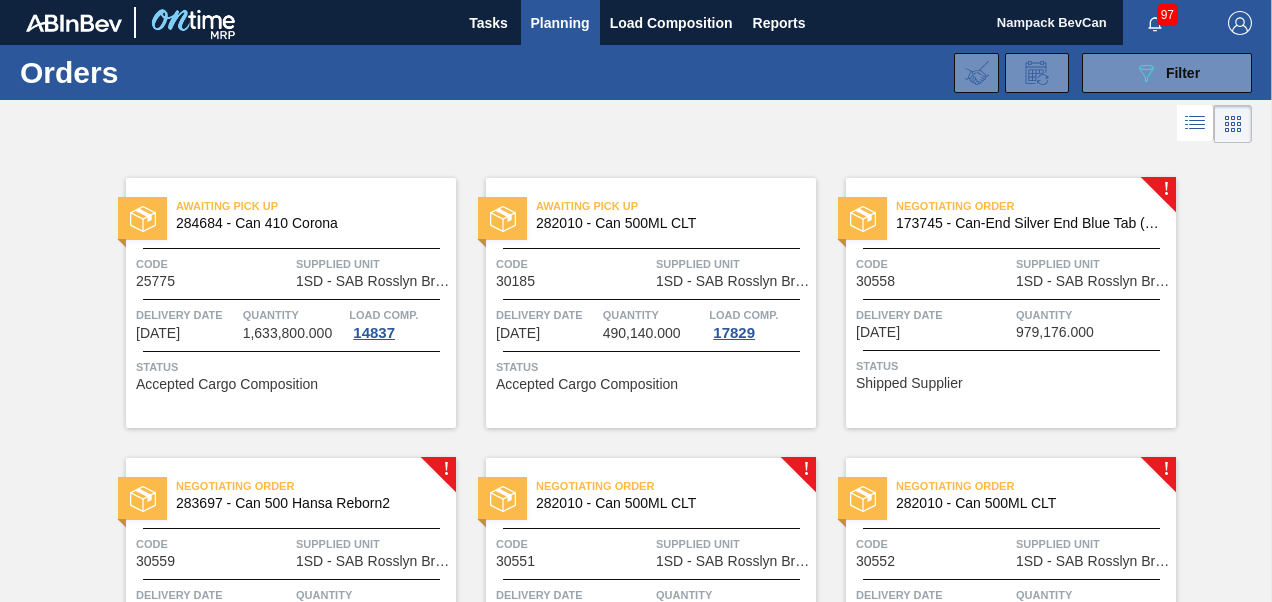 click on "Code" at bounding box center [933, 264] 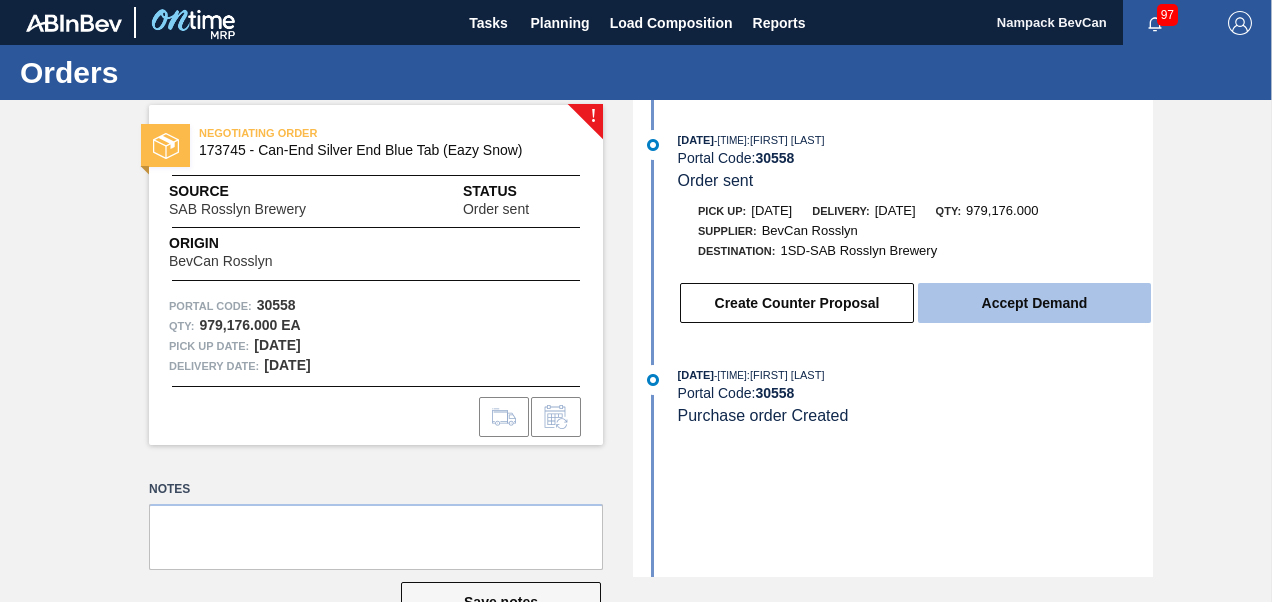 click on "Accept Demand" at bounding box center (1034, 303) 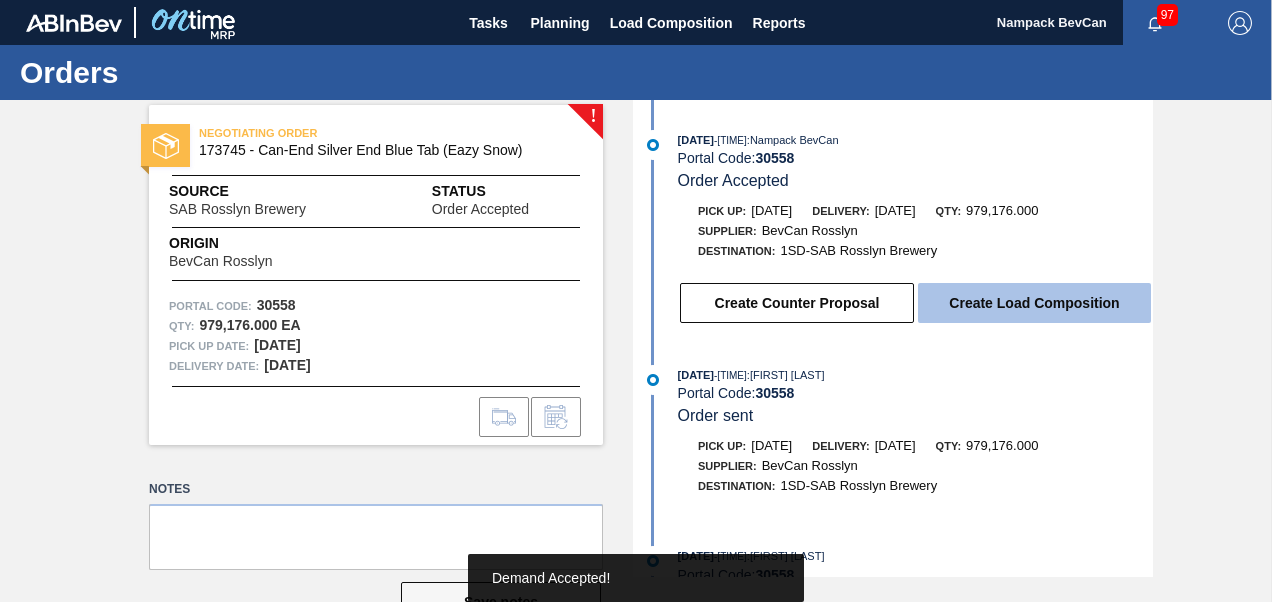 click on "Create Load Composition" at bounding box center (1034, 303) 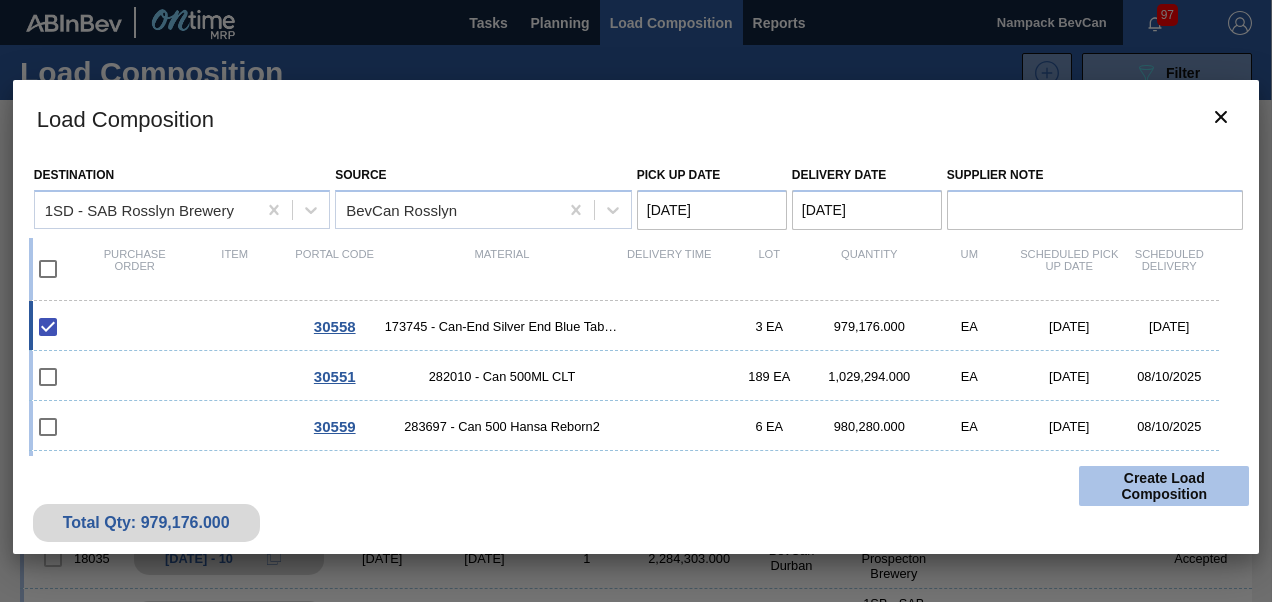 click on "Create Load Composition" at bounding box center [1164, 486] 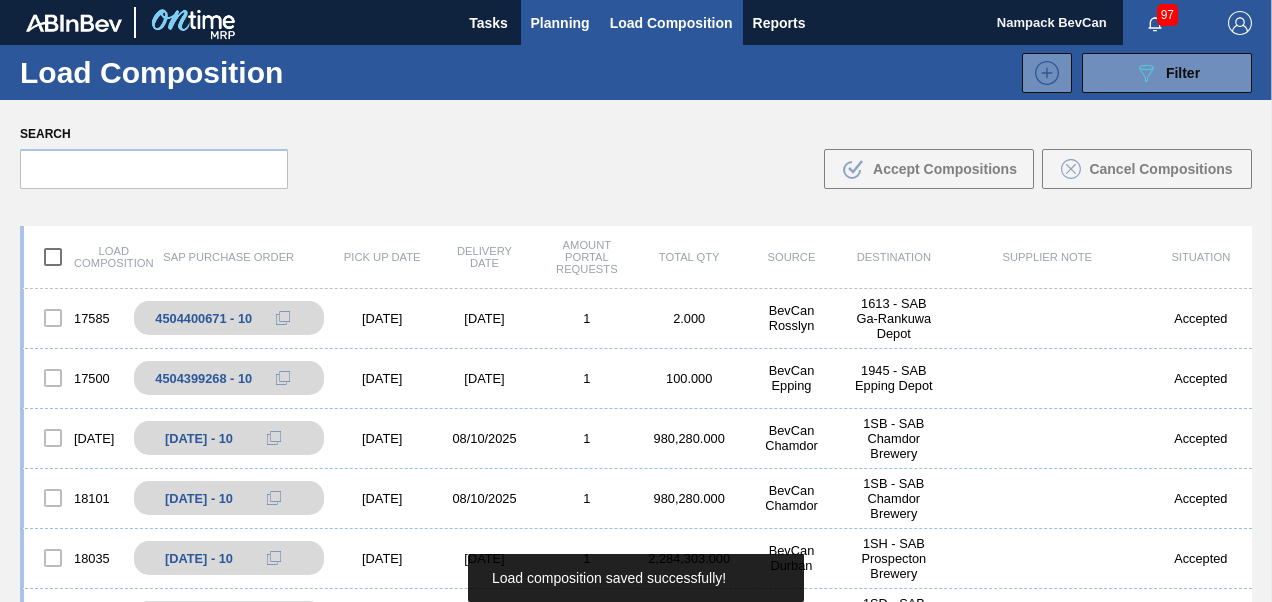 click on "Planning" at bounding box center [560, 23] 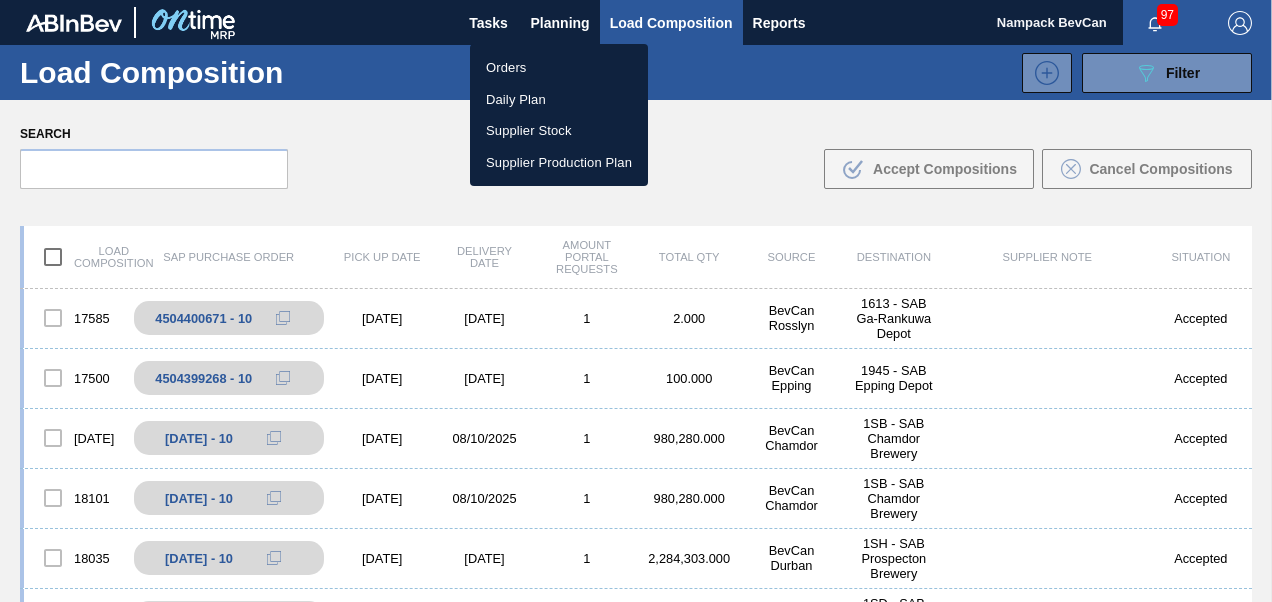 click on "Orders" at bounding box center [559, 68] 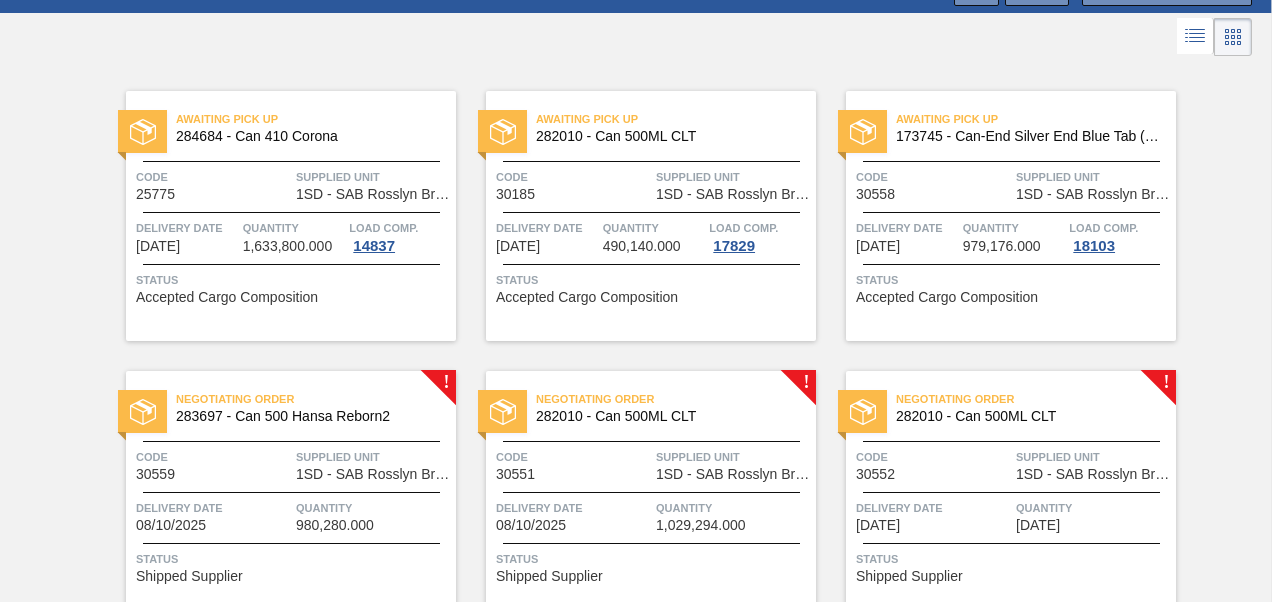 scroll, scrollTop: 200, scrollLeft: 0, axis: vertical 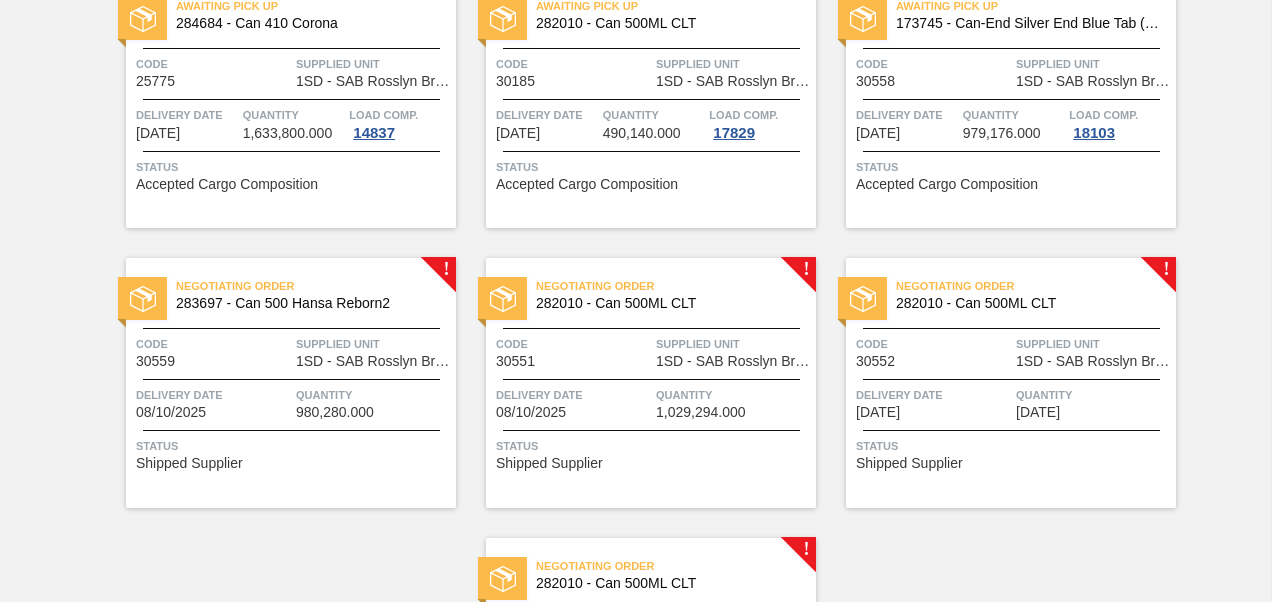click on "1SD - SAB Rosslyn Brewery" at bounding box center (373, 361) 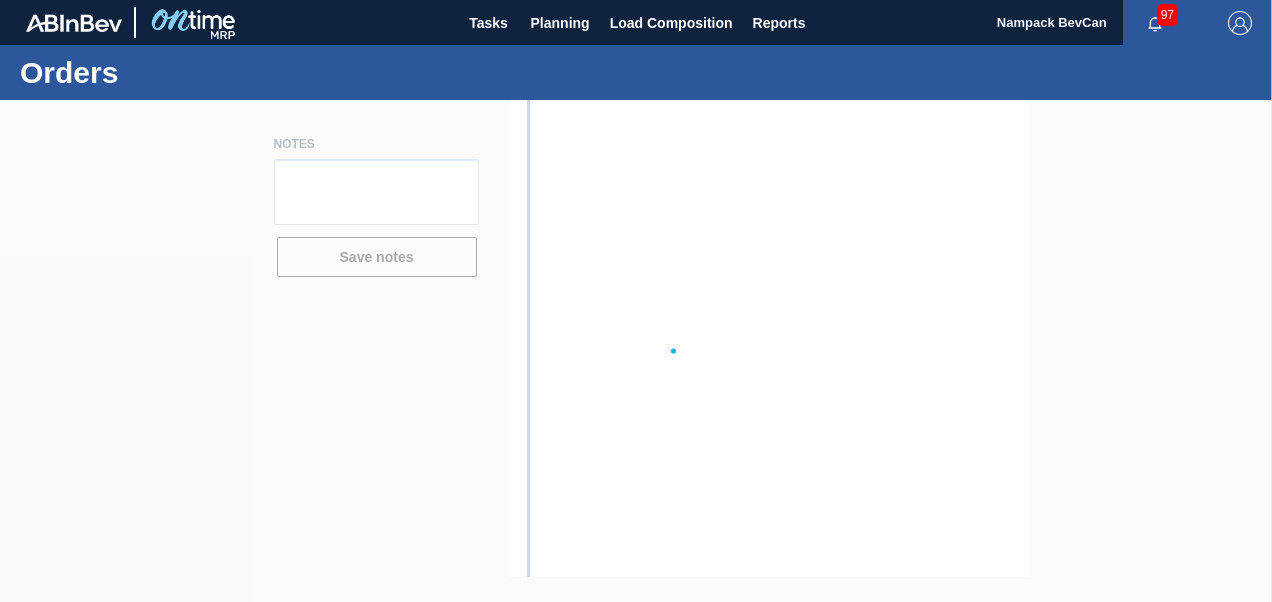 scroll, scrollTop: 0, scrollLeft: 0, axis: both 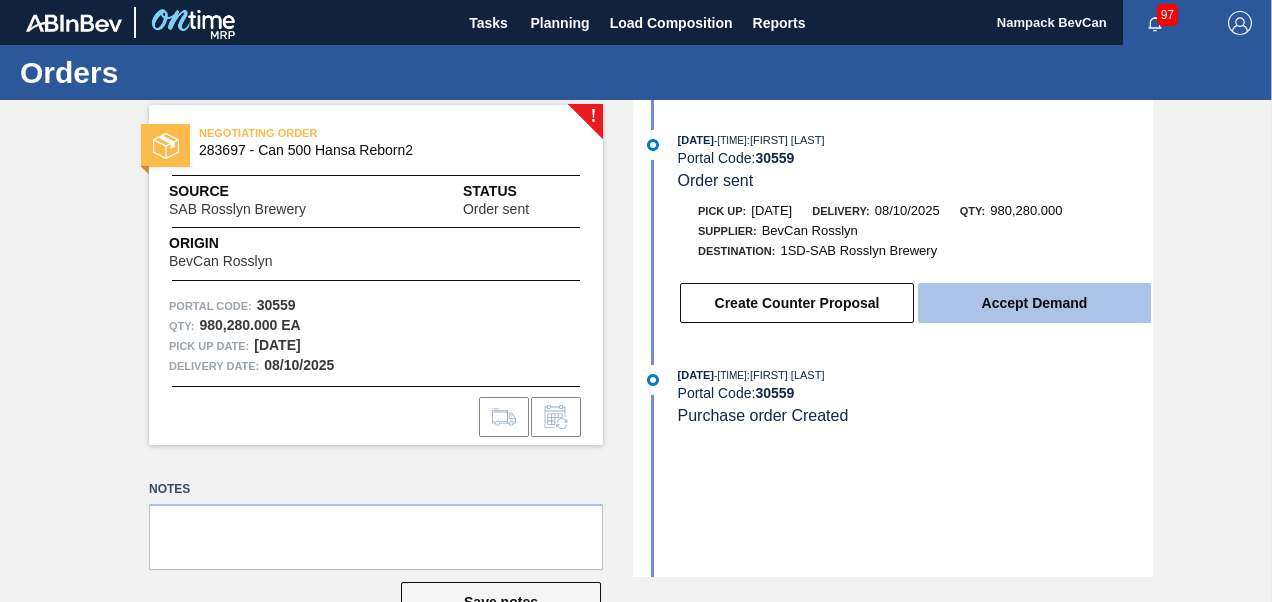 click on "Accept Demand" at bounding box center [1034, 303] 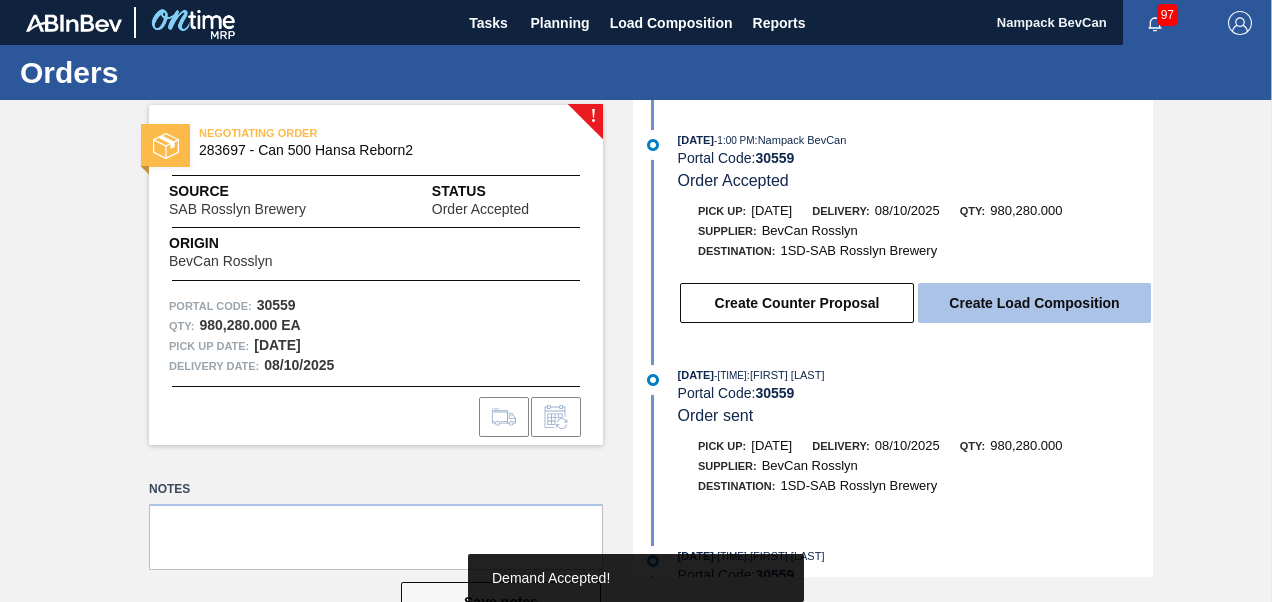 click on "Create Load Composition" at bounding box center (1034, 303) 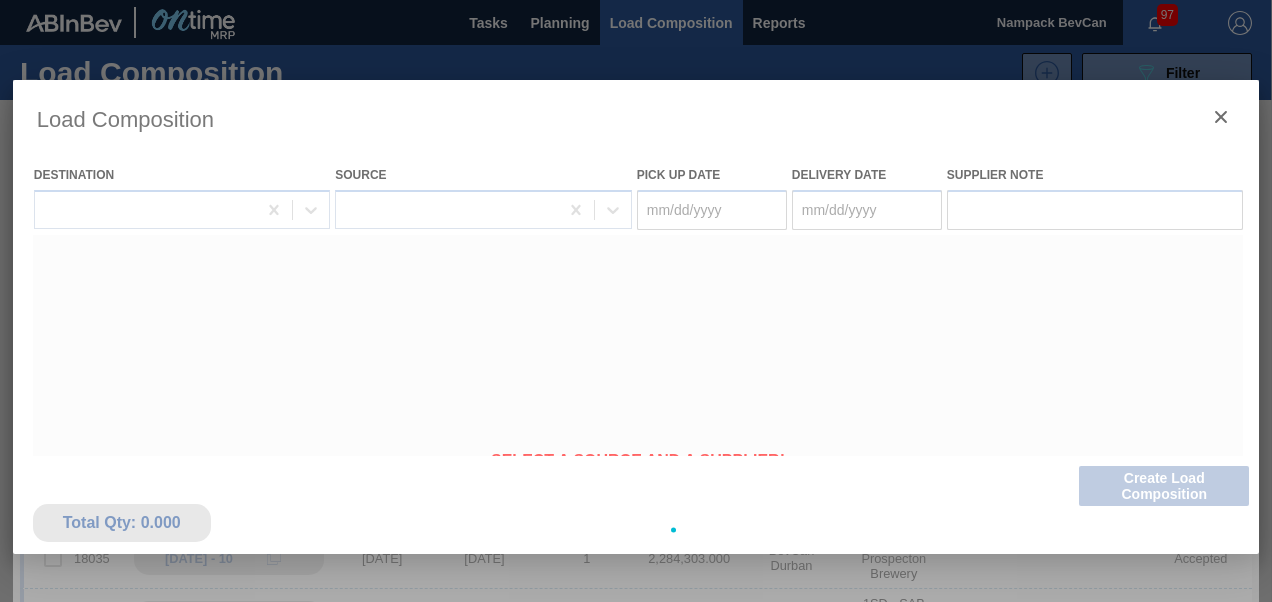 type on "[DATE]" 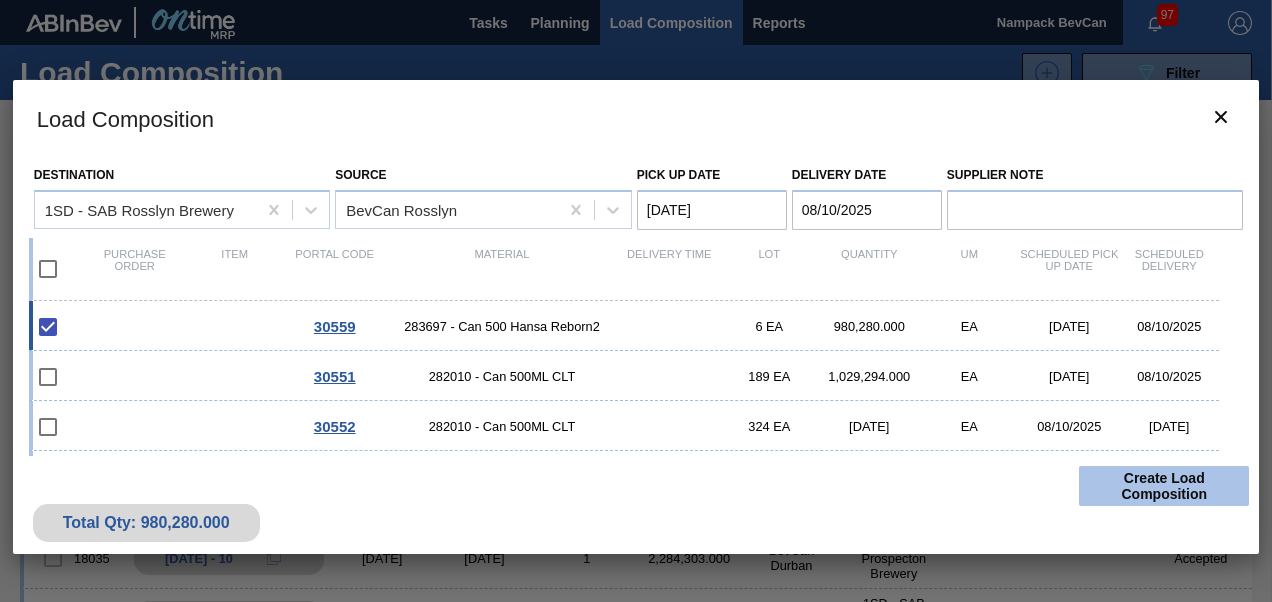 click on "Create Load Composition" at bounding box center (1164, 486) 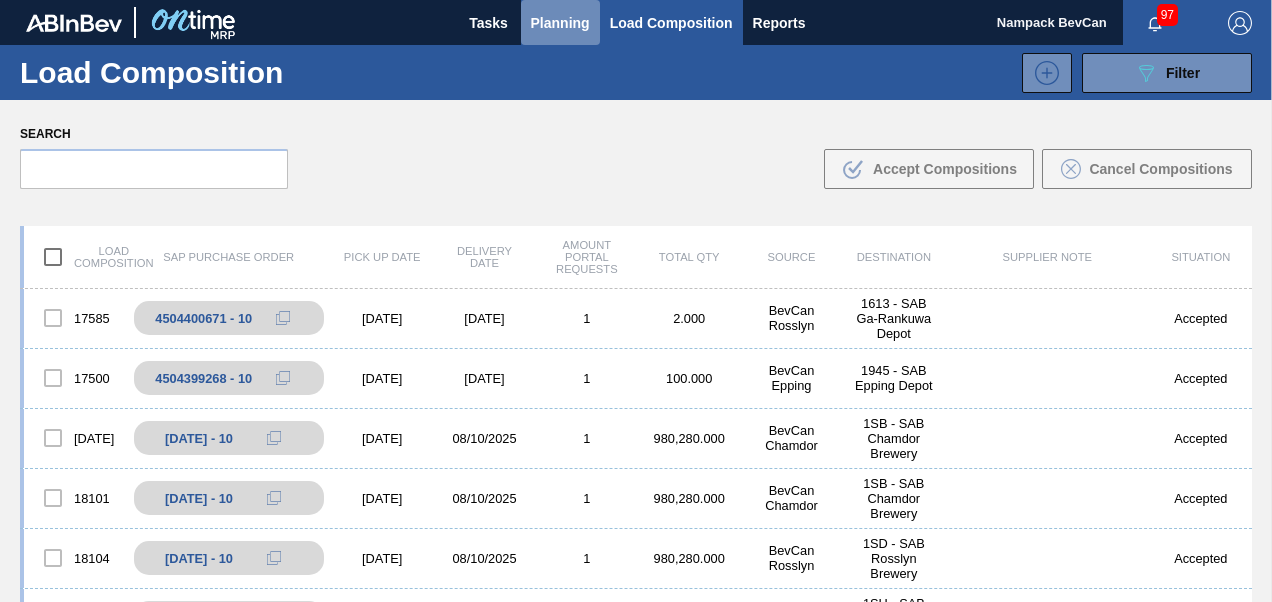 click on "Planning" at bounding box center (560, 23) 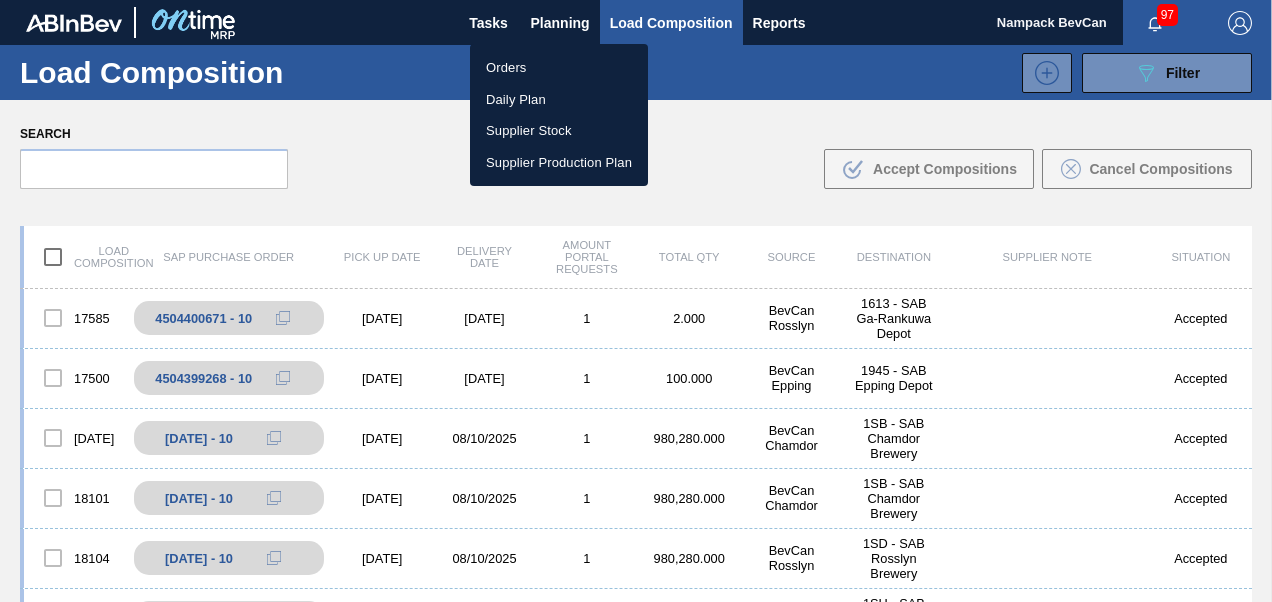click on "Orders" at bounding box center [559, 68] 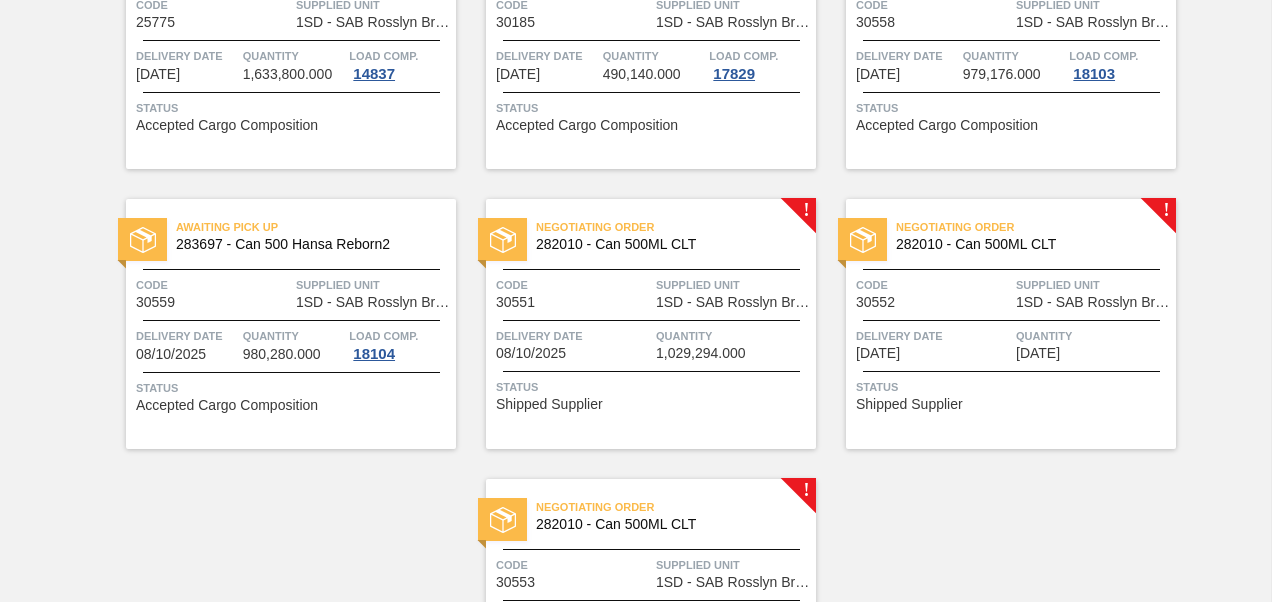 scroll, scrollTop: 59, scrollLeft: 0, axis: vertical 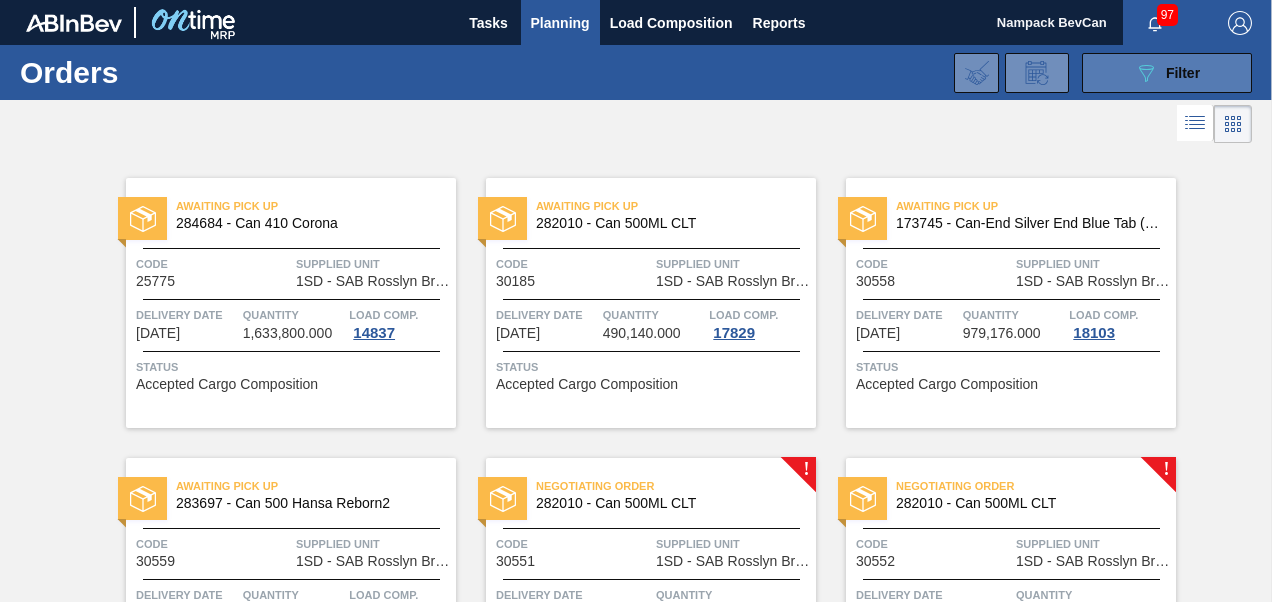 click on "089F7B8B-B2A5-4AFE-B5C0-19BA573D28AC" 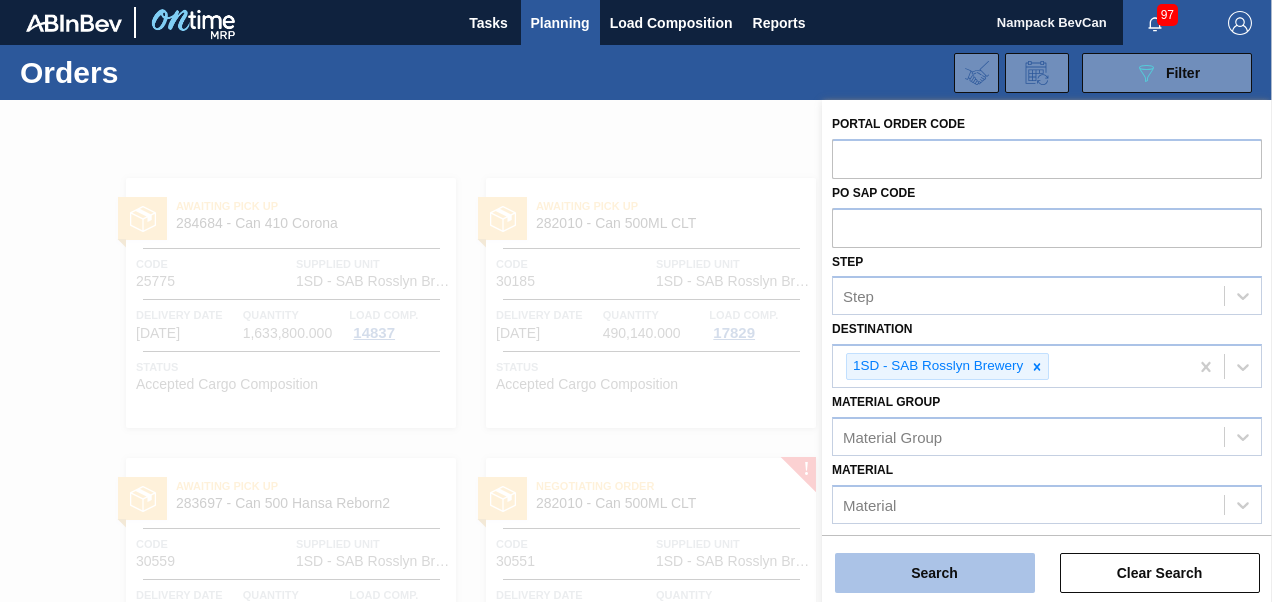 click on "Search" at bounding box center (935, 573) 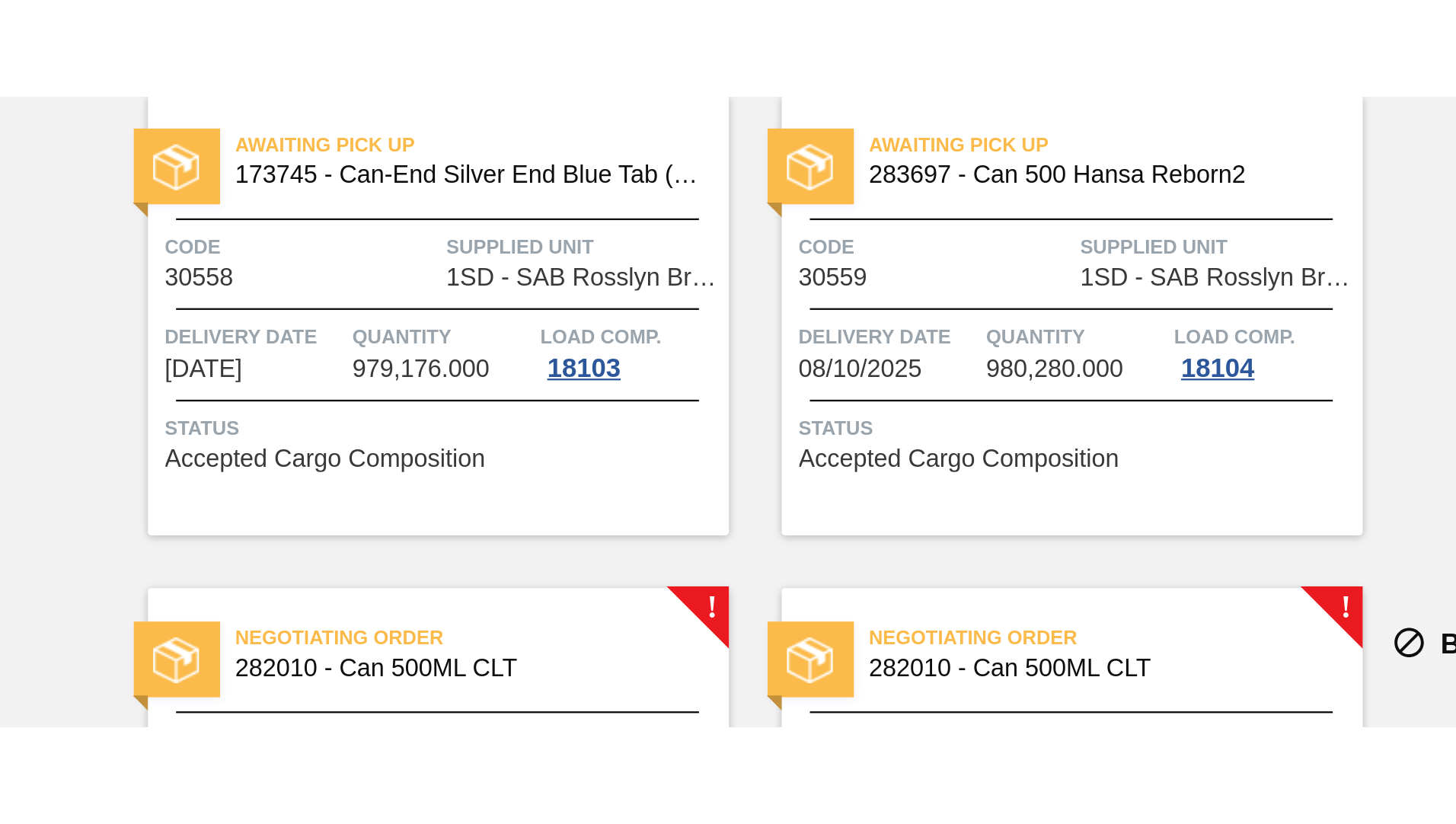 scroll, scrollTop: 0, scrollLeft: 0, axis: both 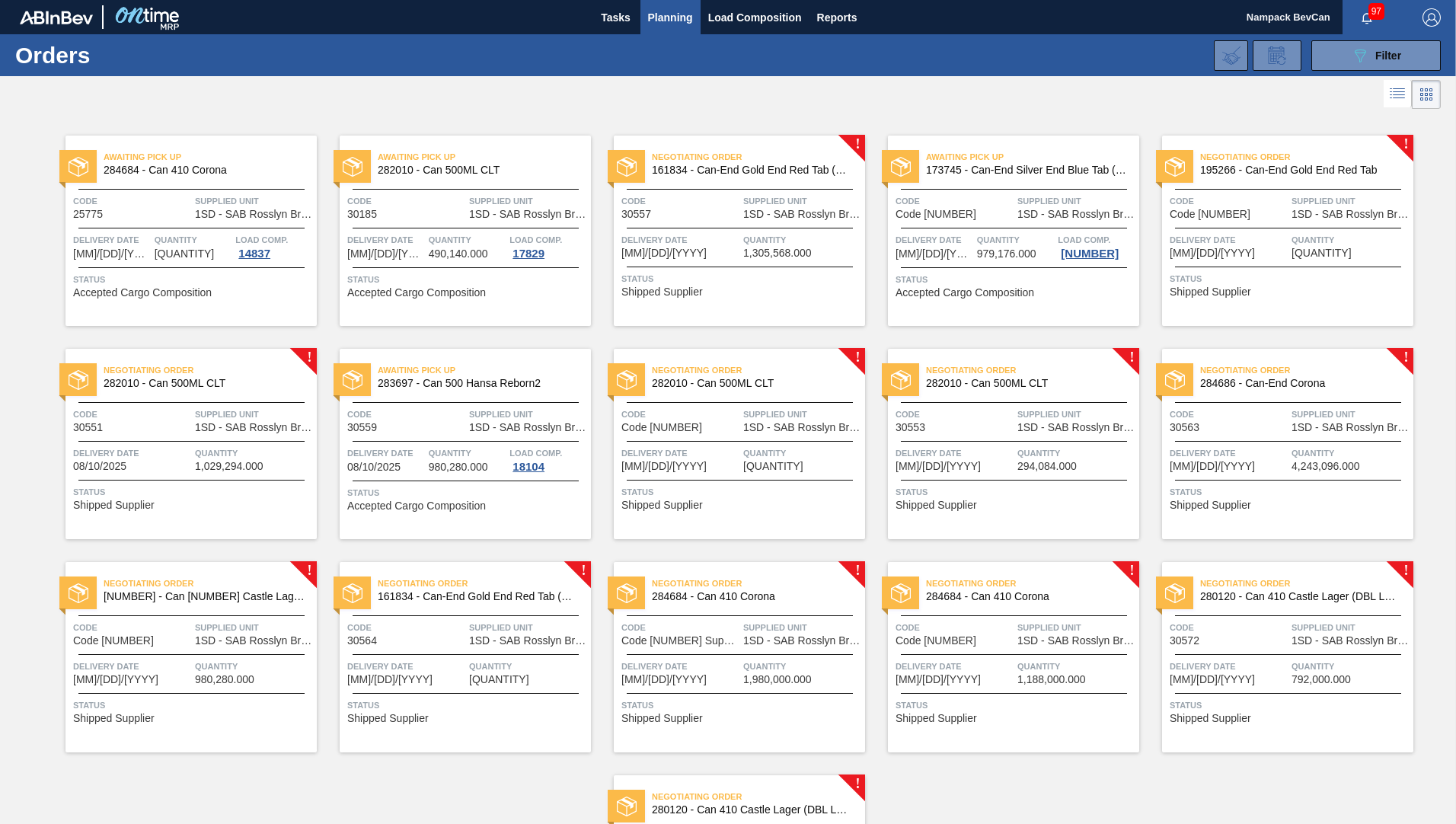 click on "Negotiating Order 195266 - Can-End Gold End Red Tab Code 30562 Supplied Unit 1SD - SAB Rosslyn Brewery Delivery Date 08/09/2025 Quantity 1,631,960.000 Status Shipped Supplier" at bounding box center [1288, 231] 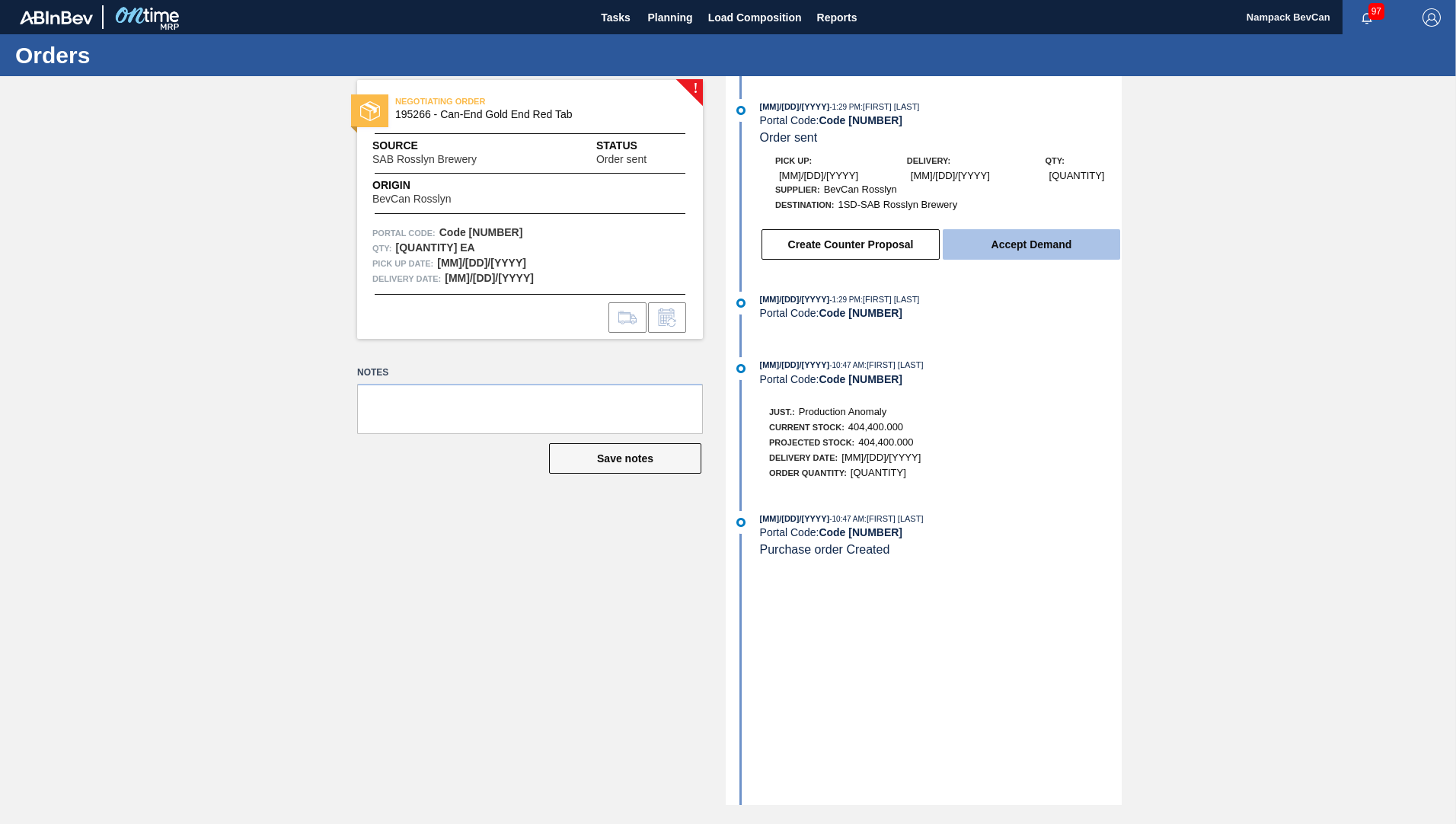 click on "Accept Demand" at bounding box center (1031, 244) 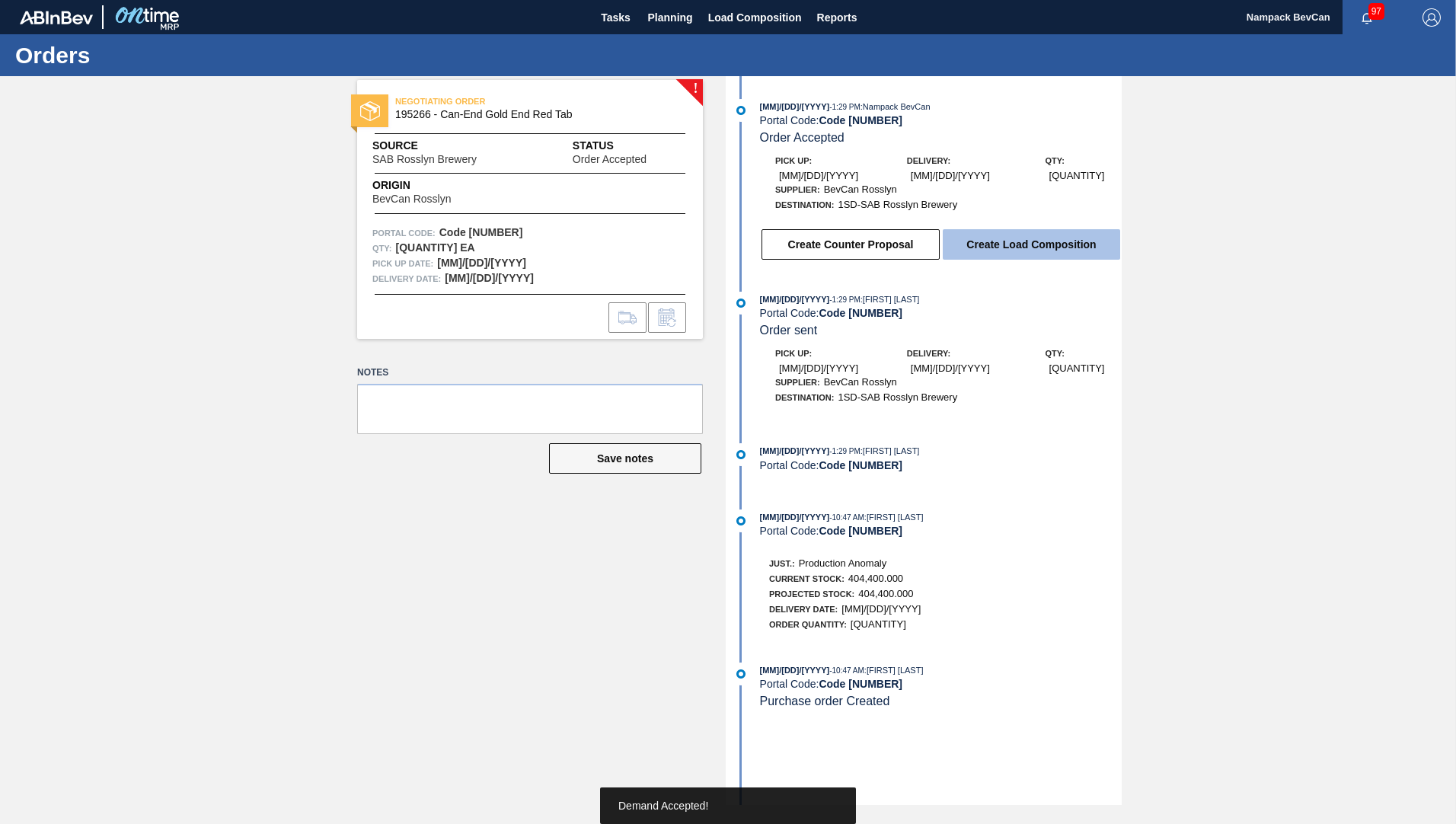 click on "Create Load Composition" at bounding box center [1031, 244] 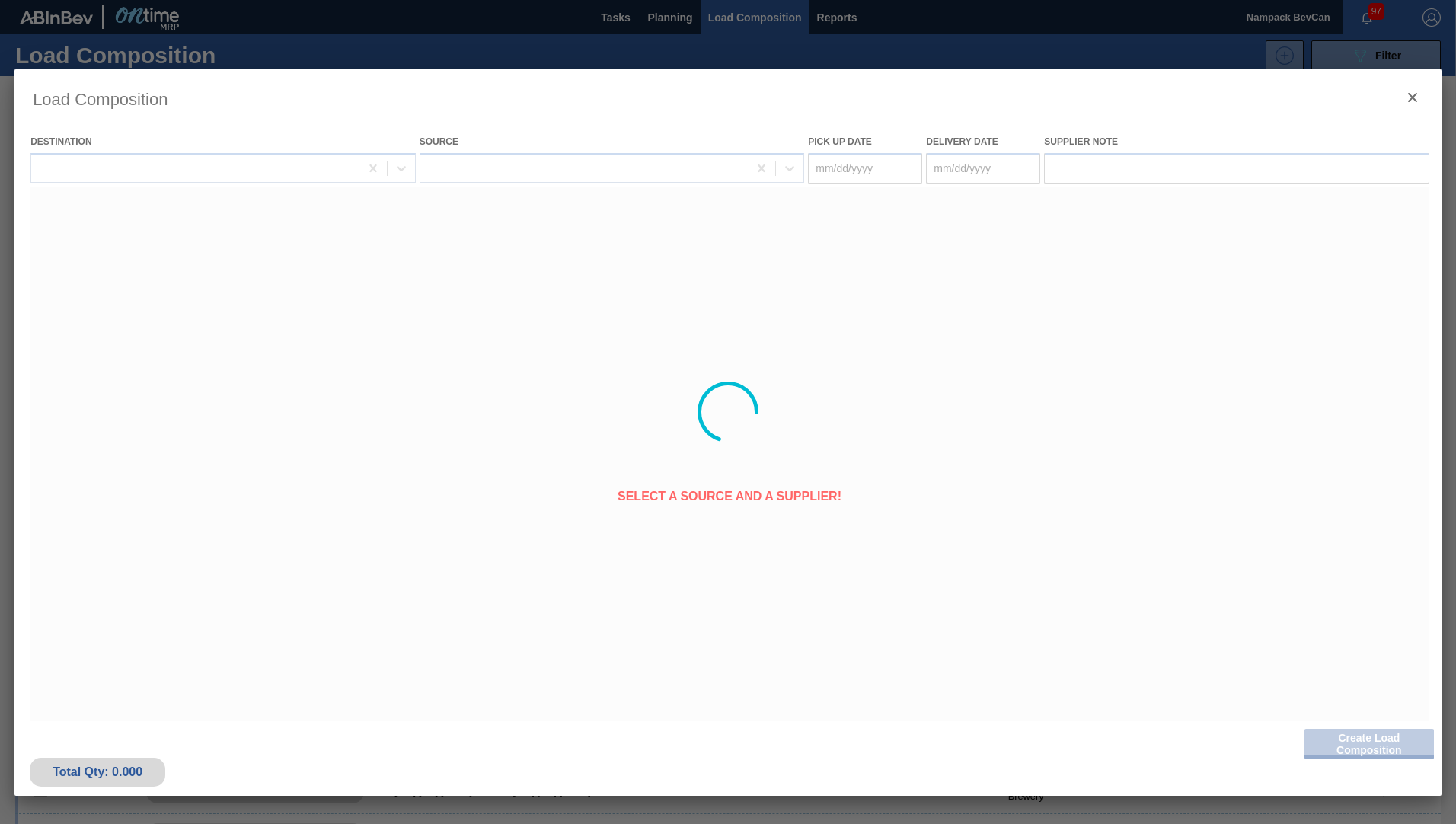 type on "[DATE]" 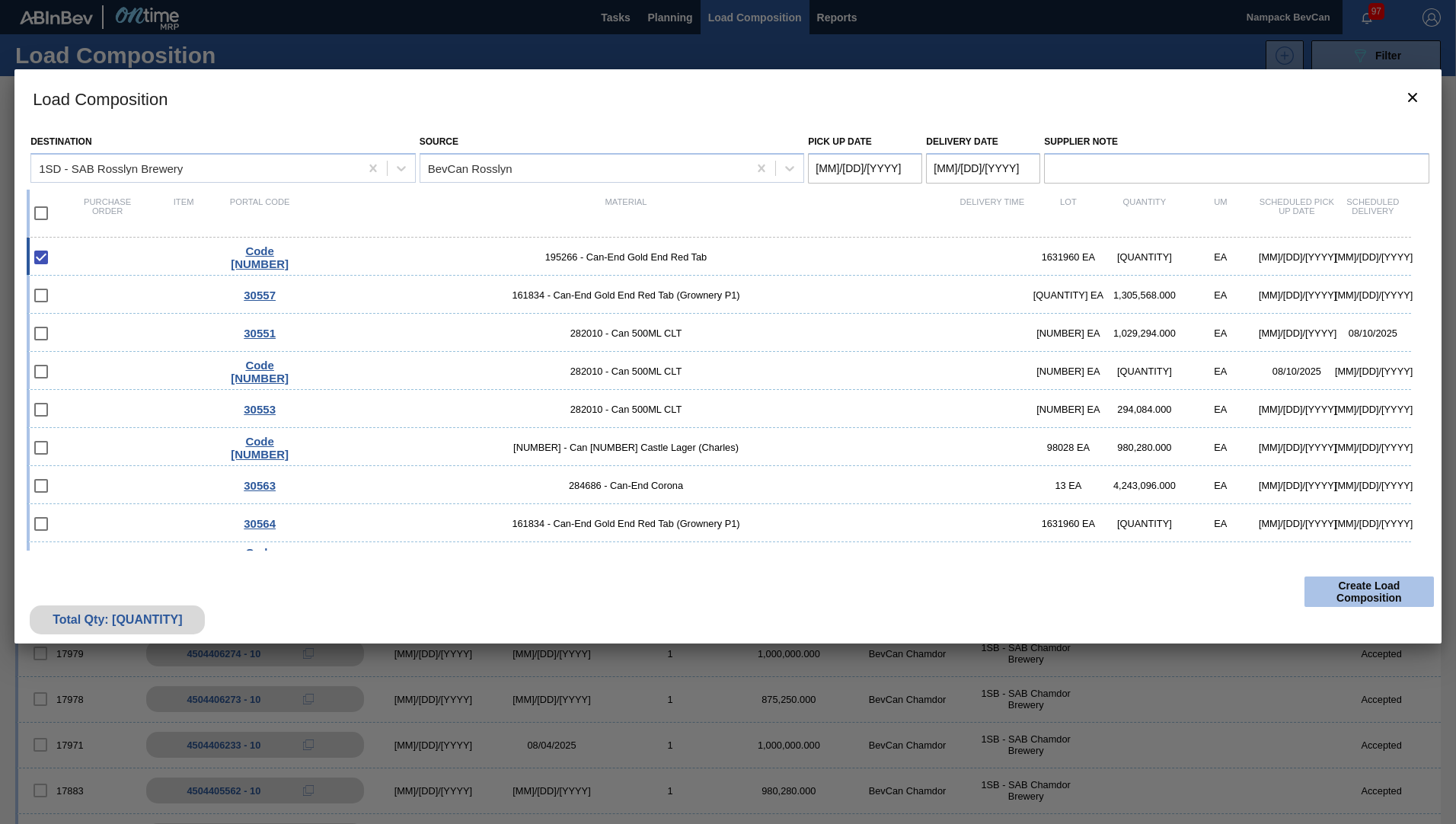 click on "Create Load Composition" at bounding box center [1369, 592] 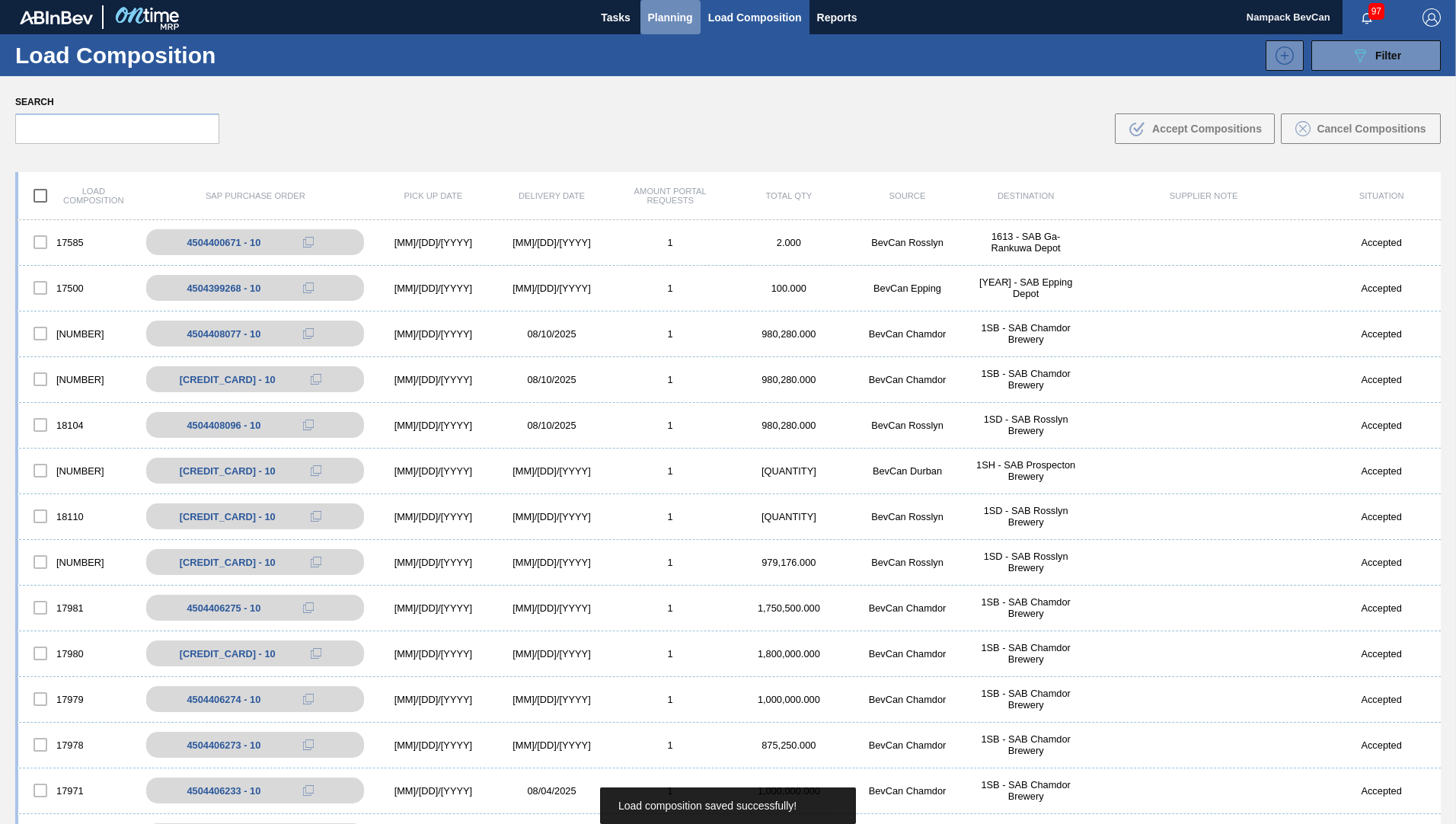 click on "Planning" at bounding box center (670, 18) 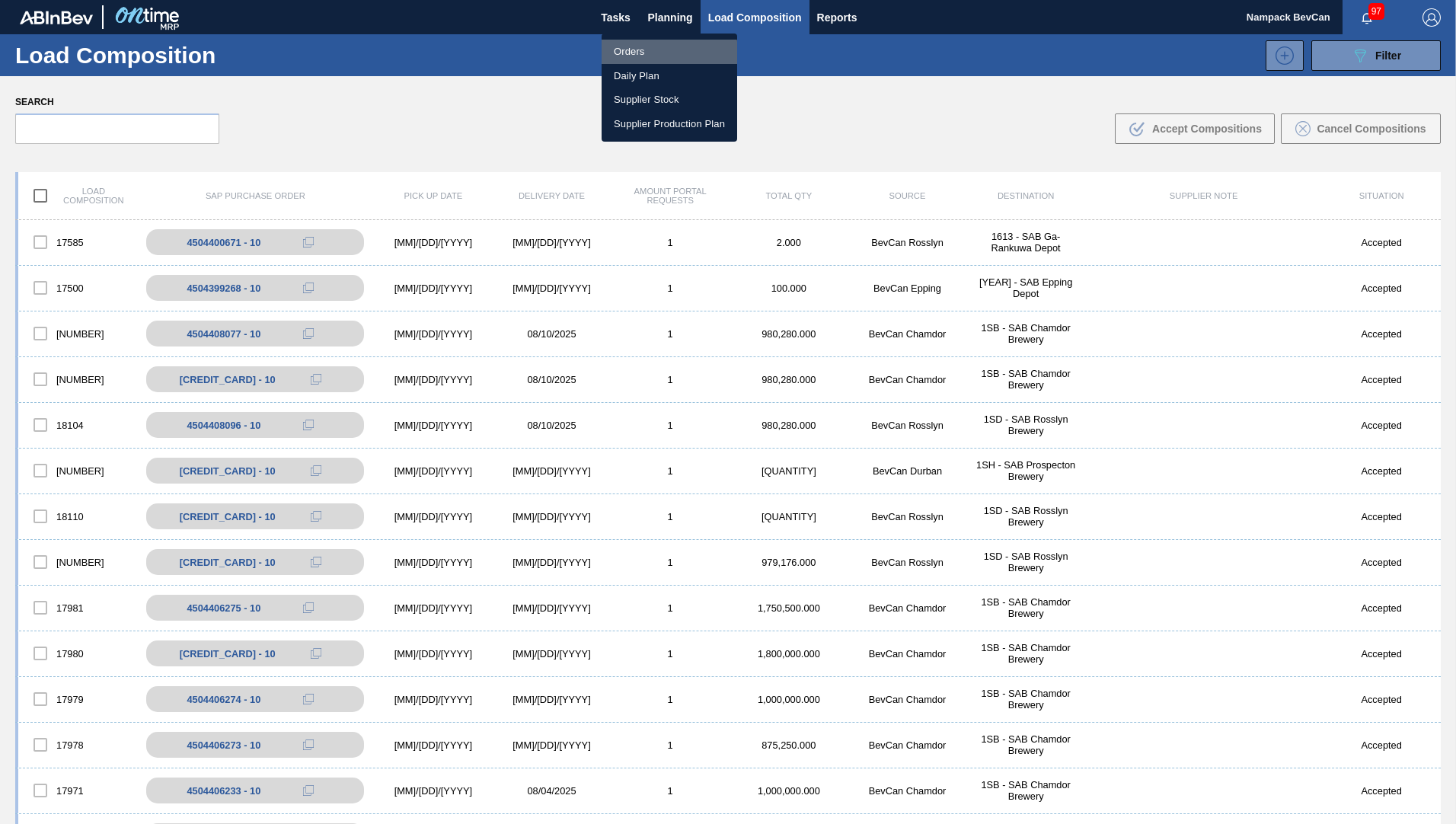 click on "Orders" at bounding box center (669, 52) 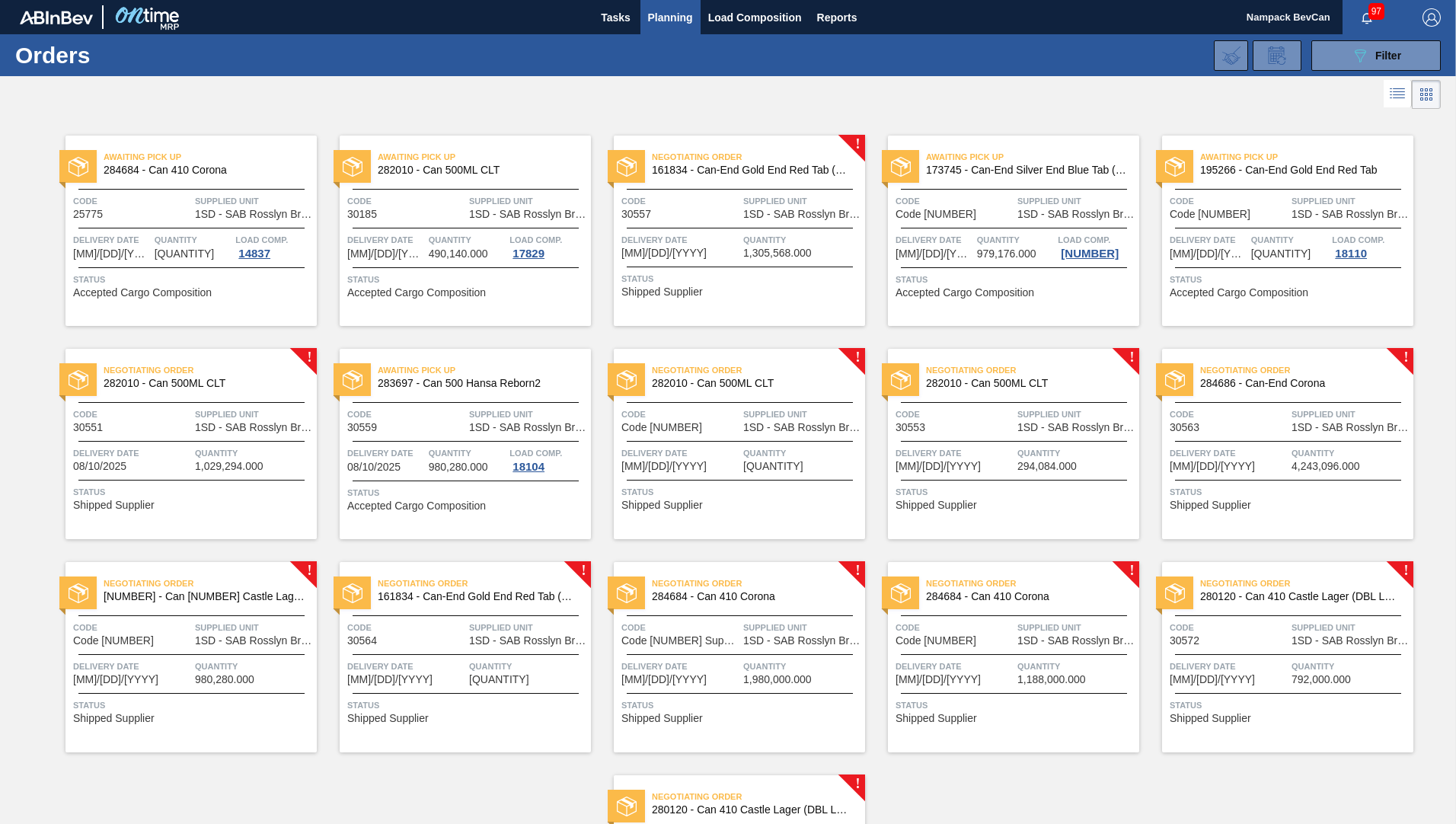 click on "Delivery Date 08/09/2025" at bounding box center (680, 245) 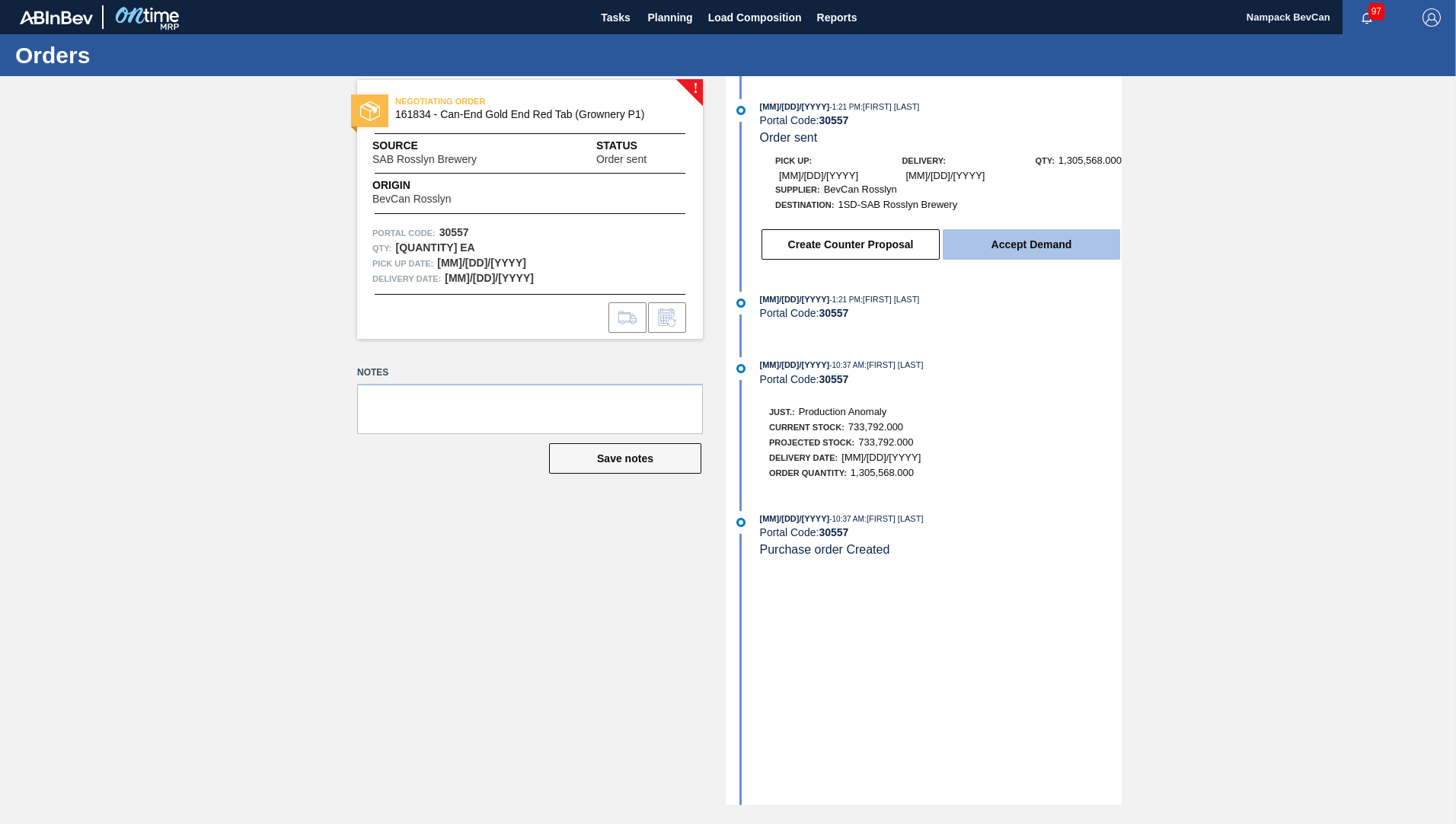 click on "Accept Demand" at bounding box center [1031, 244] 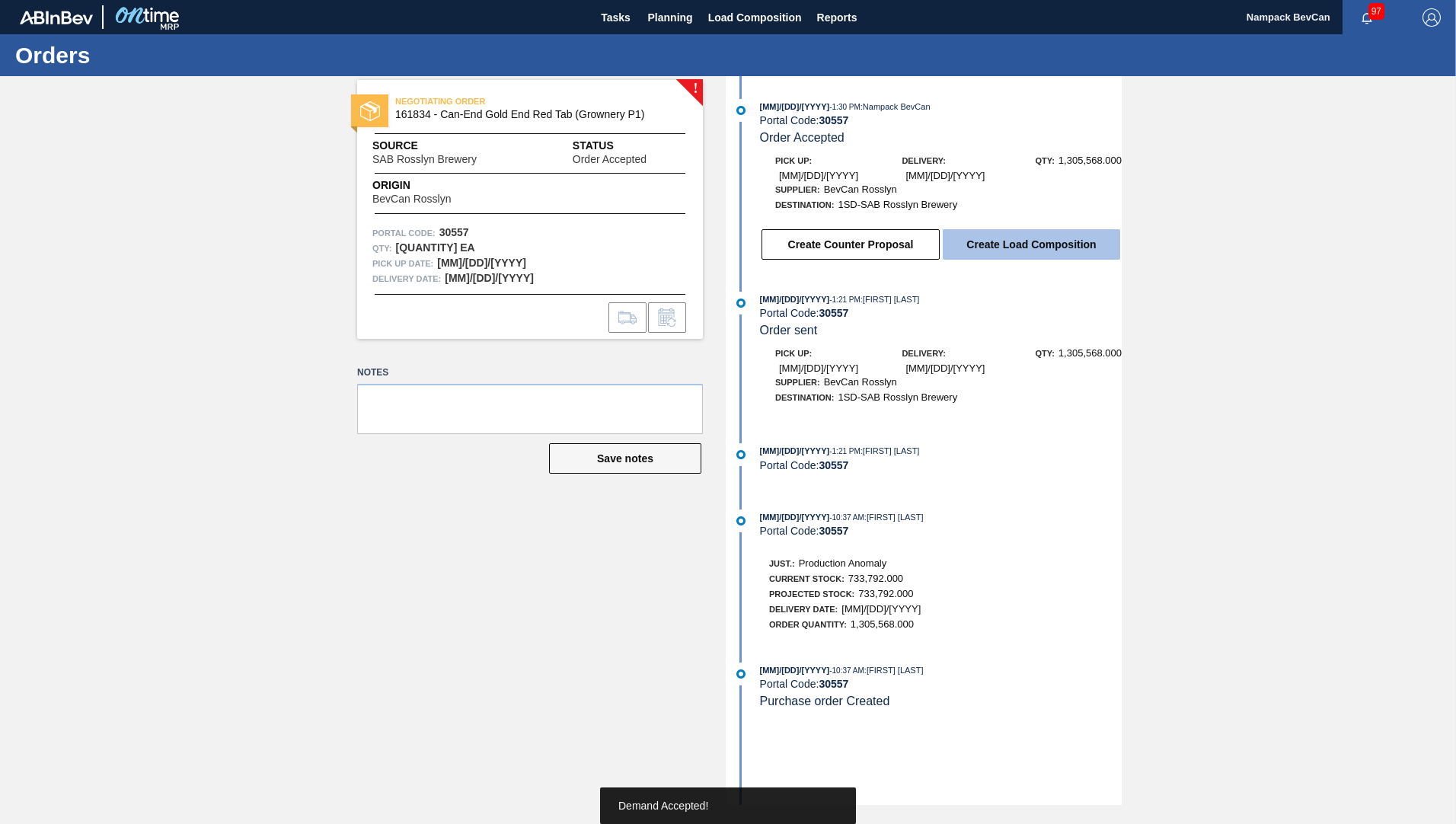 click on "Create Load Composition" at bounding box center (1031, 244) 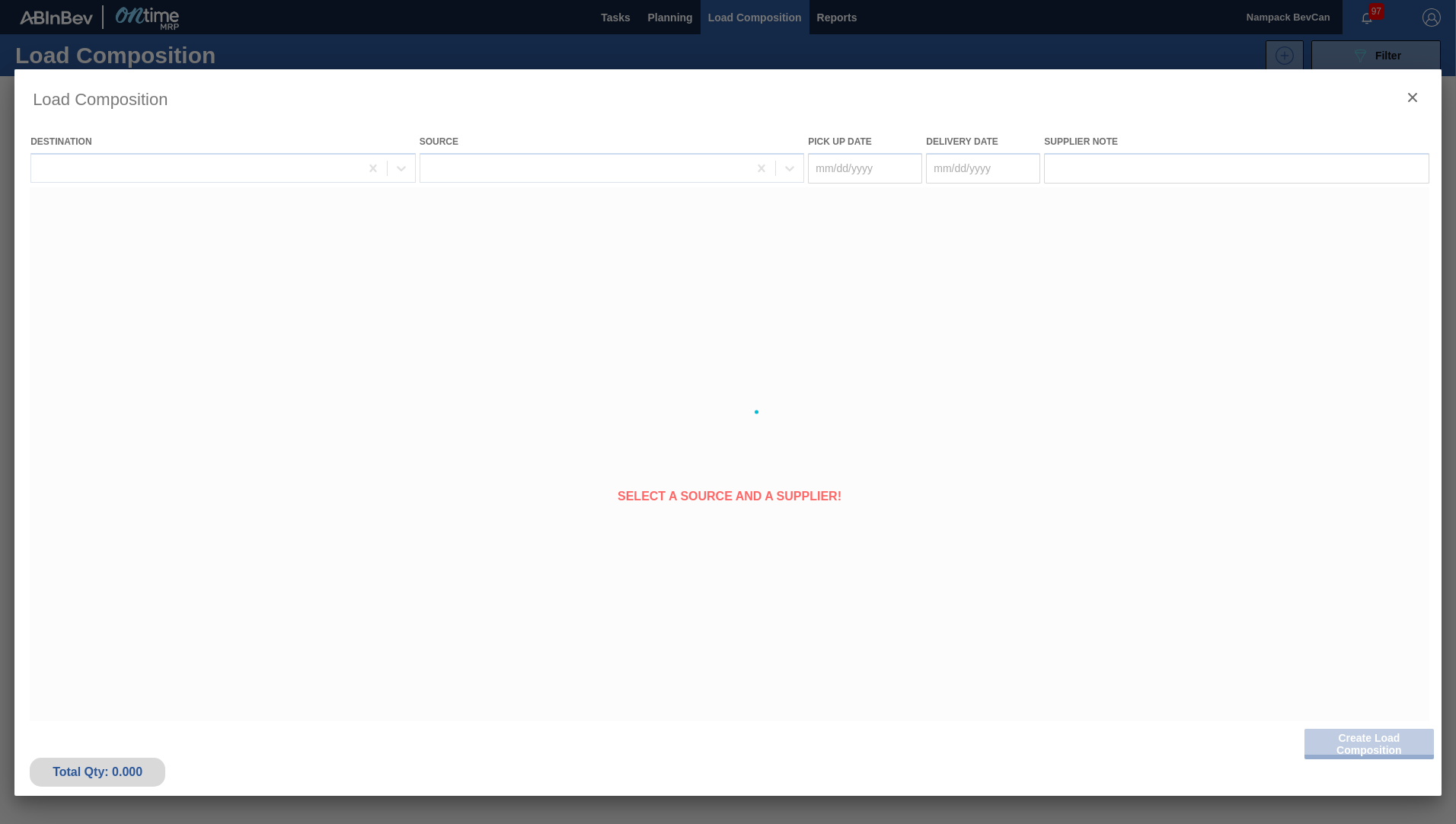 type on "[DATE]" 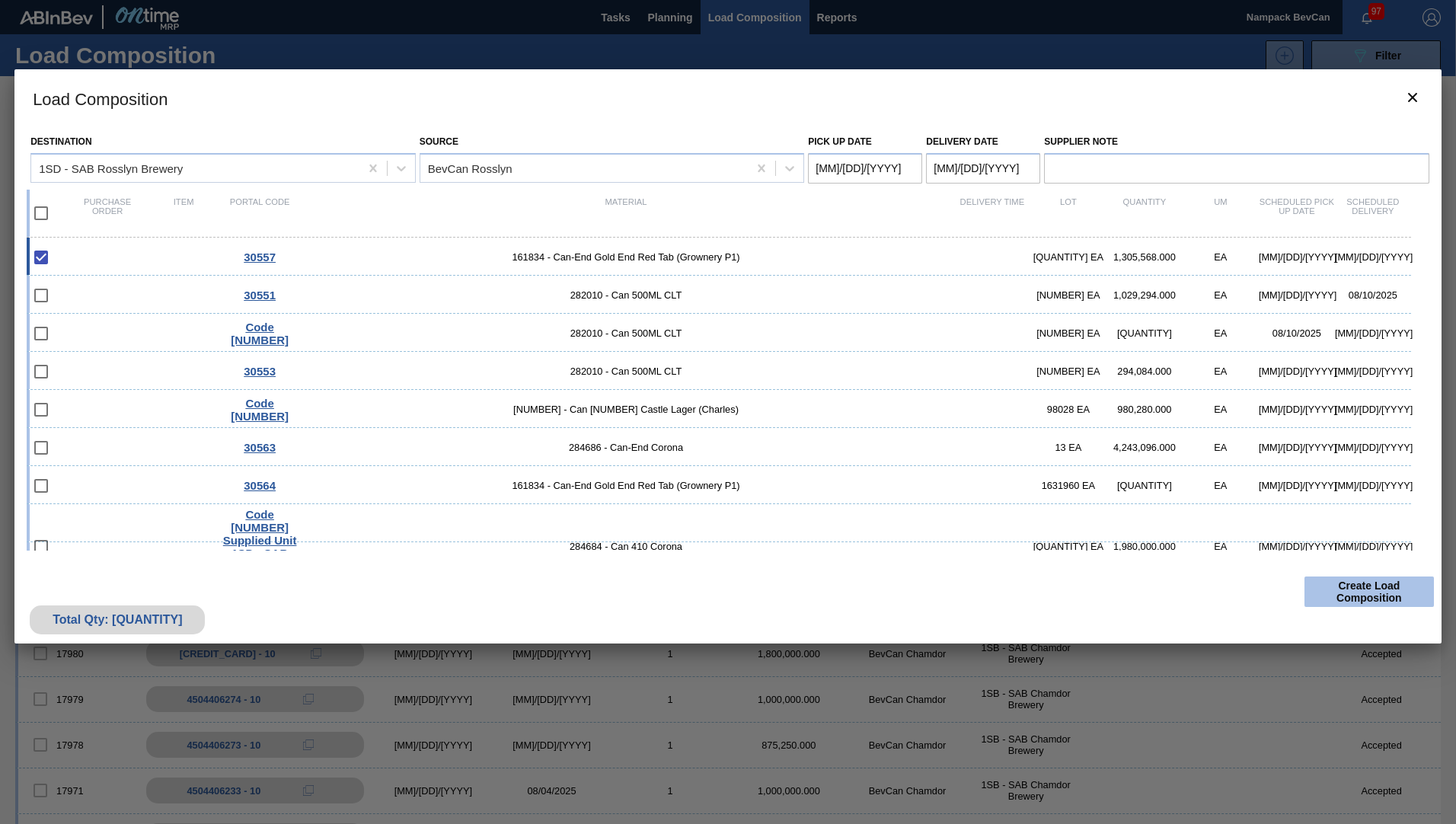 click on "Create Load Composition" at bounding box center [1369, 592] 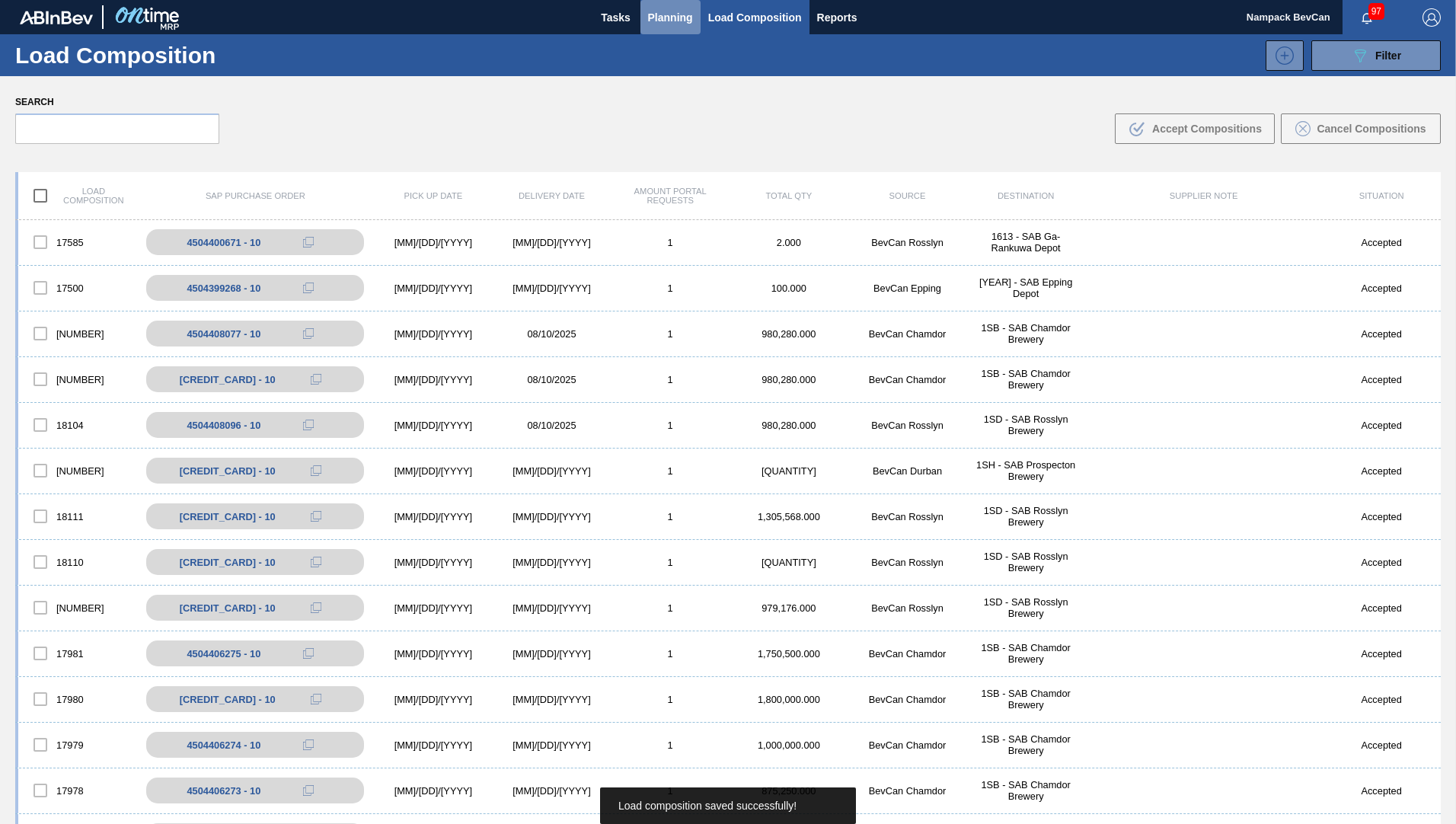 click on "Planning" at bounding box center (670, 18) 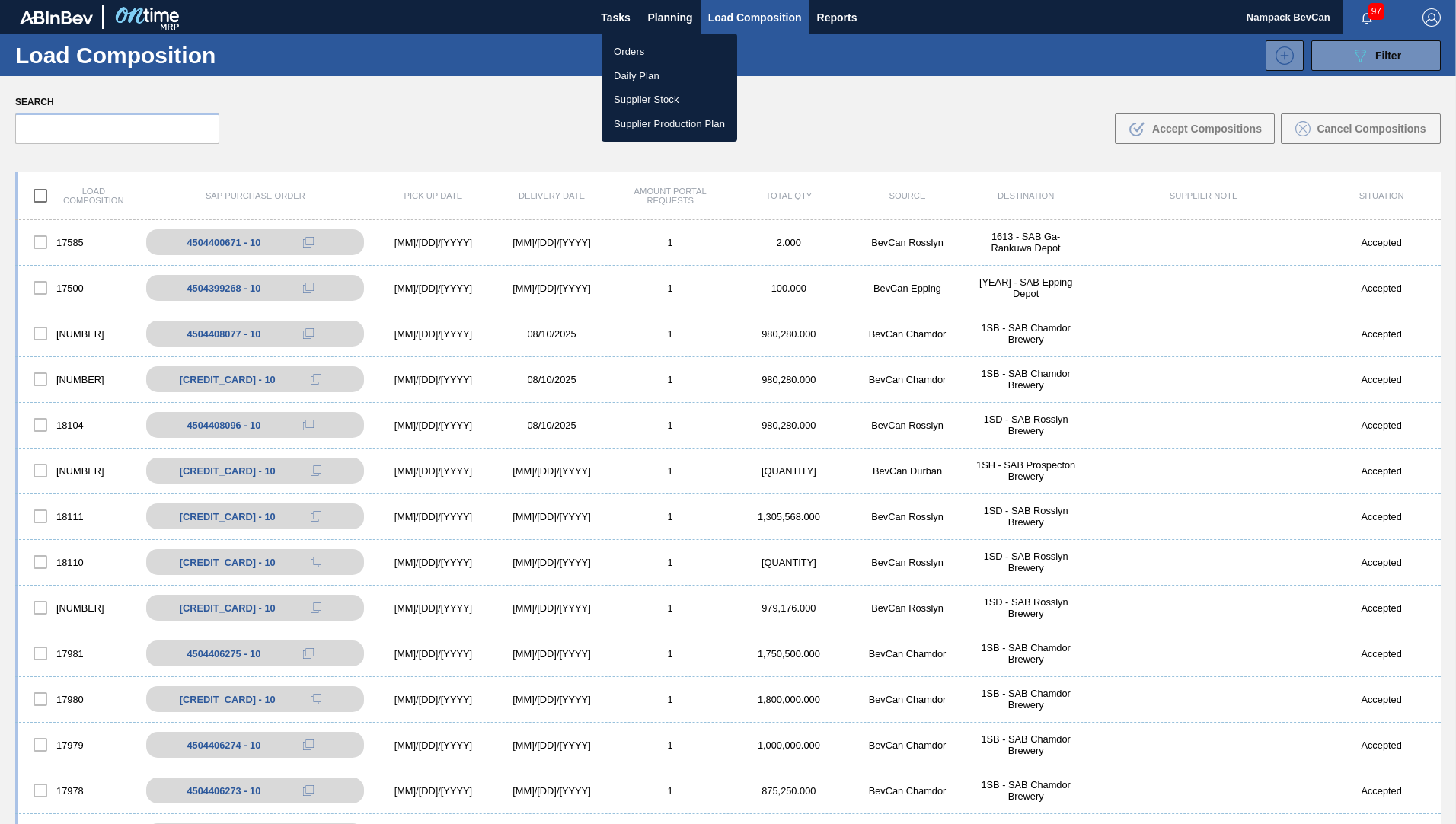click on "Orders" at bounding box center (669, 52) 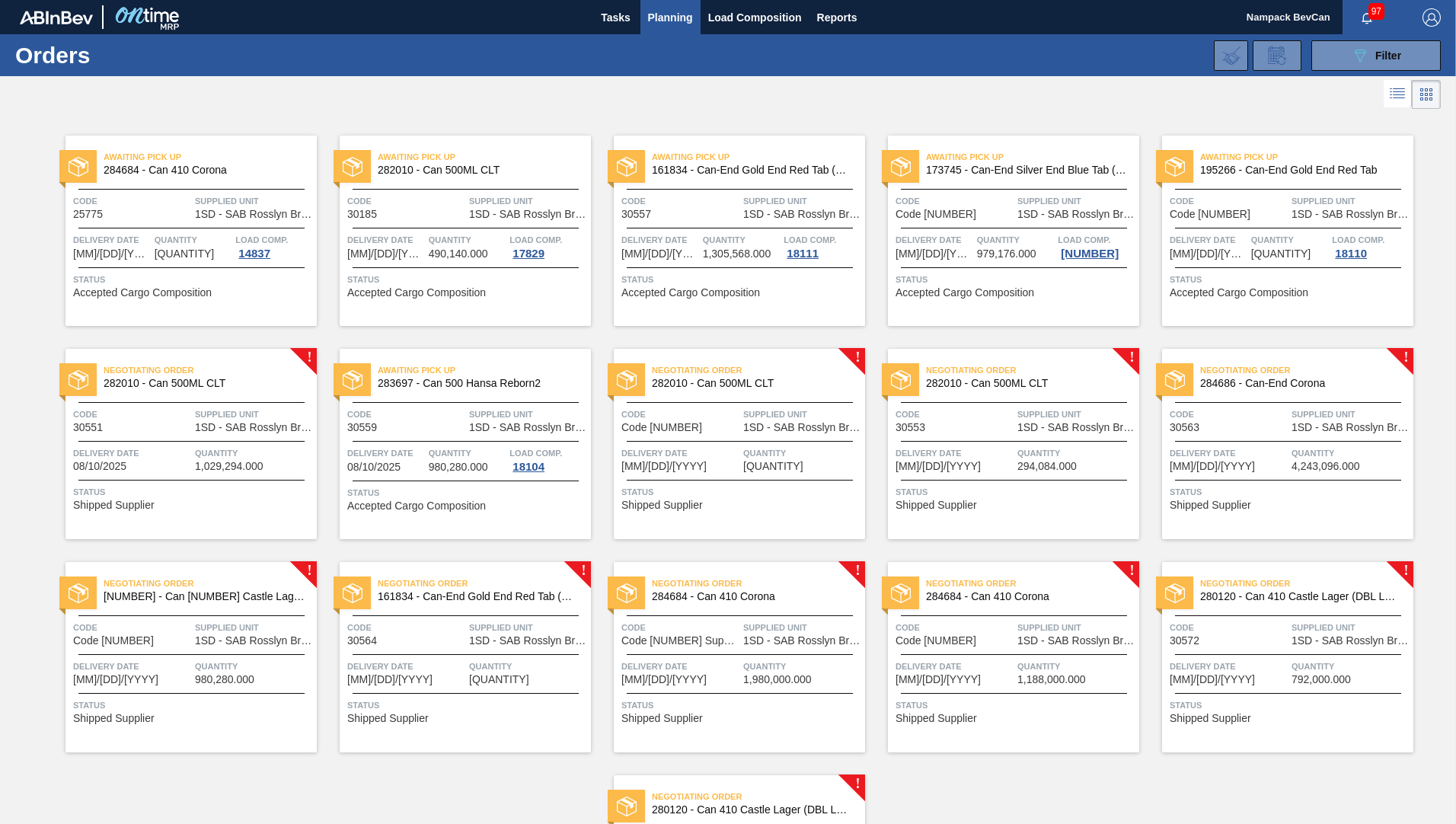 click at bounding box center [191, 654] 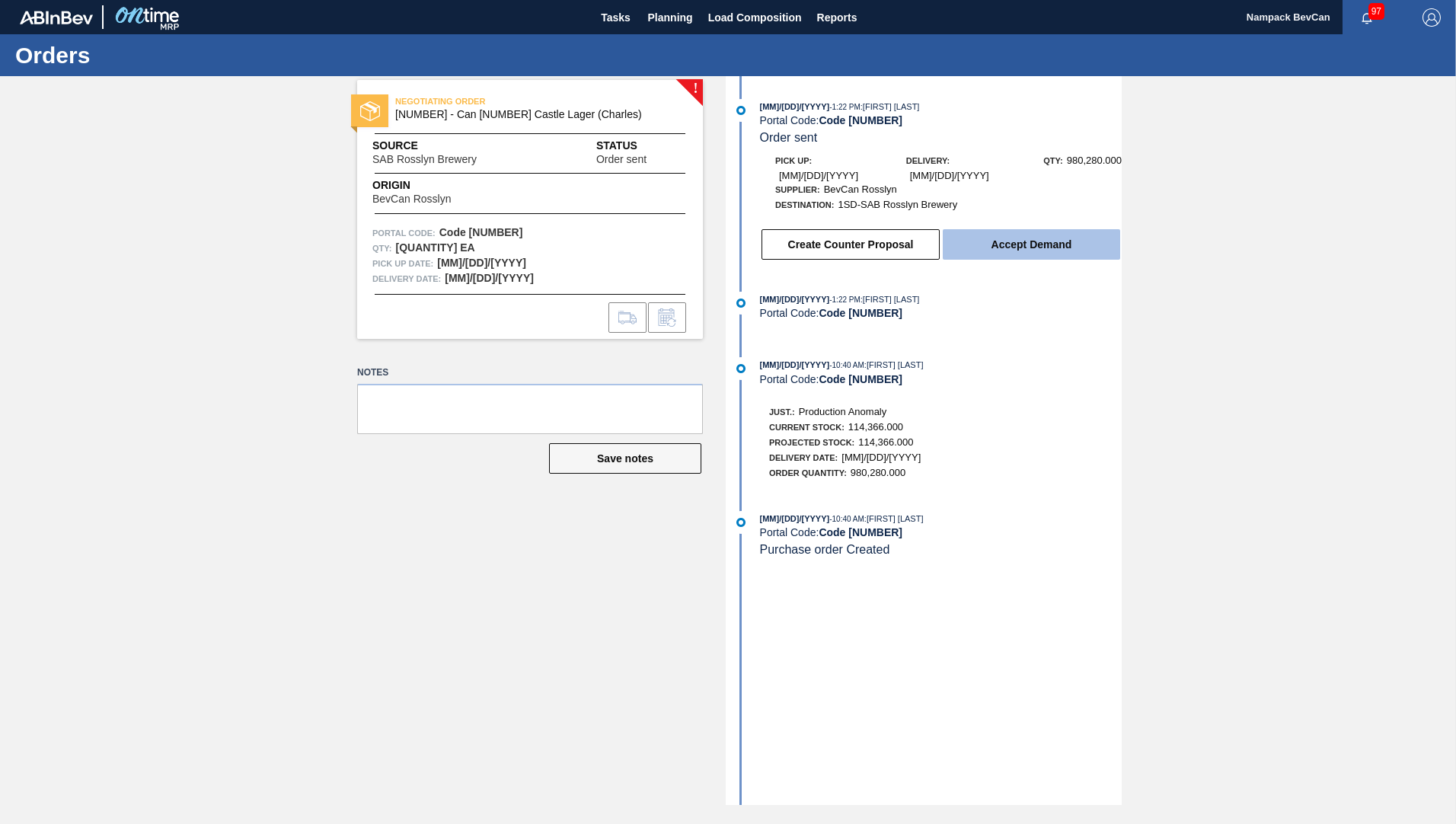 click on "Accept Demand" at bounding box center [1031, 244] 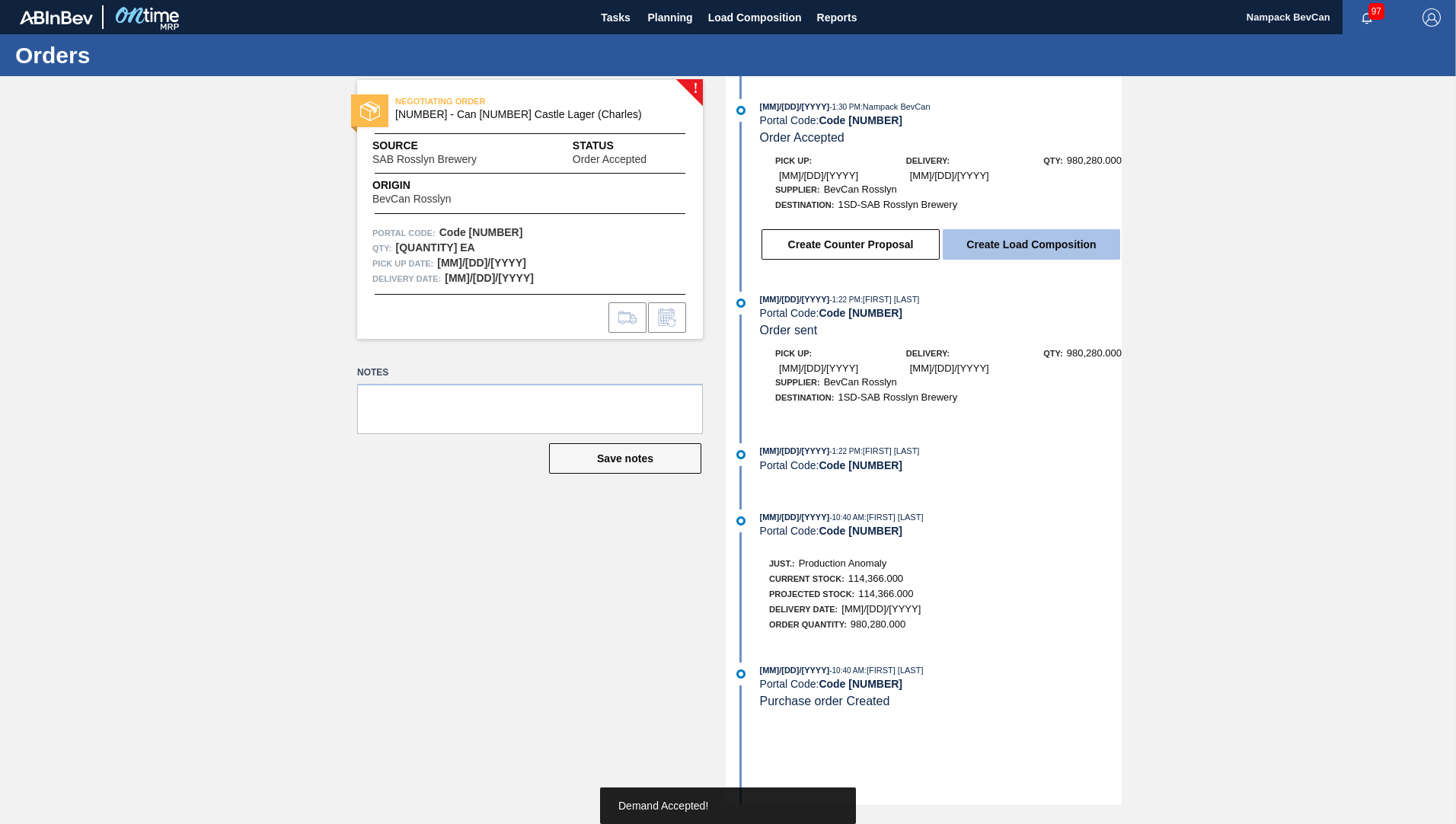 click on "Create Load Composition" at bounding box center (1031, 244) 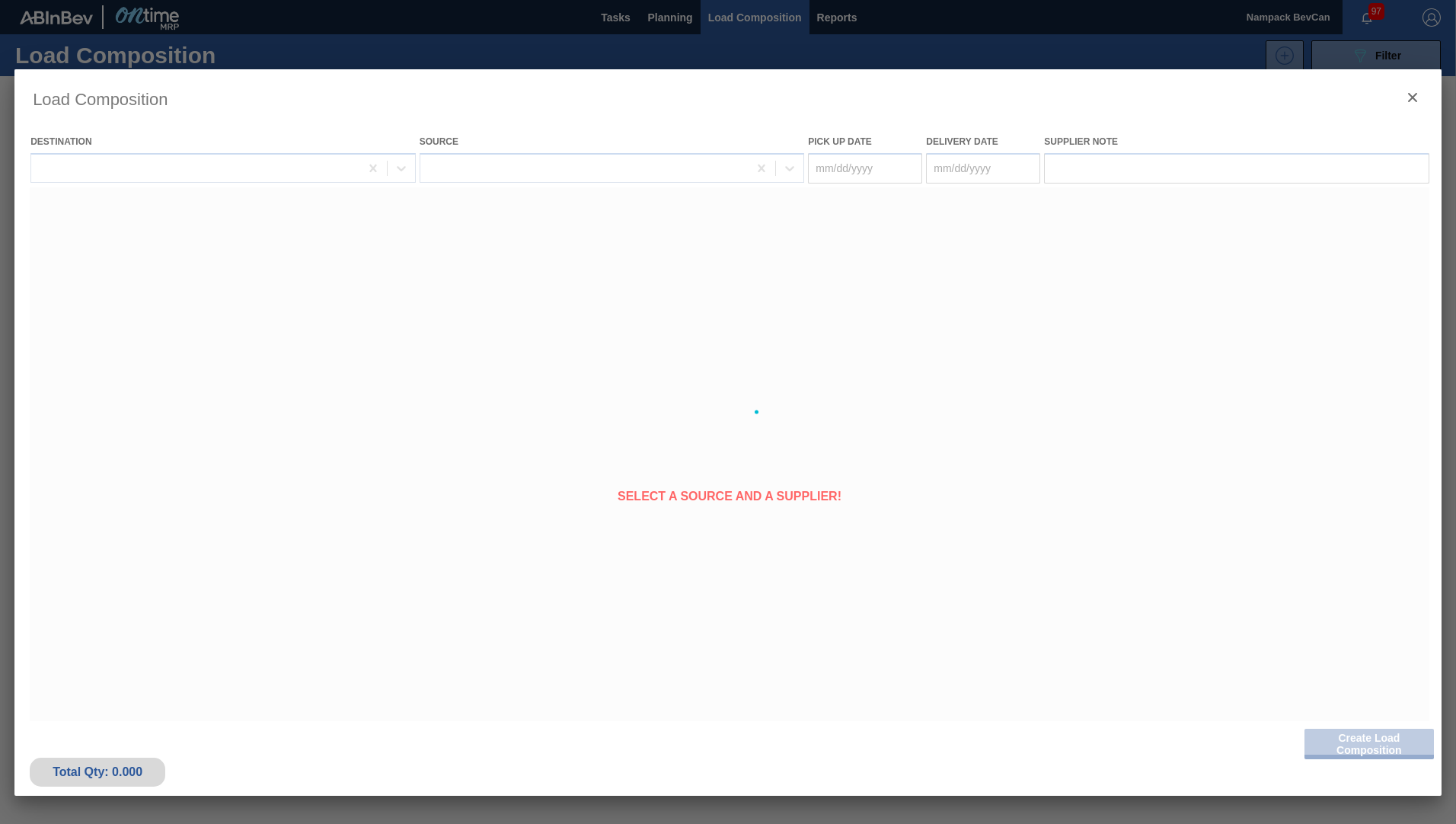 type on "[DATE]" 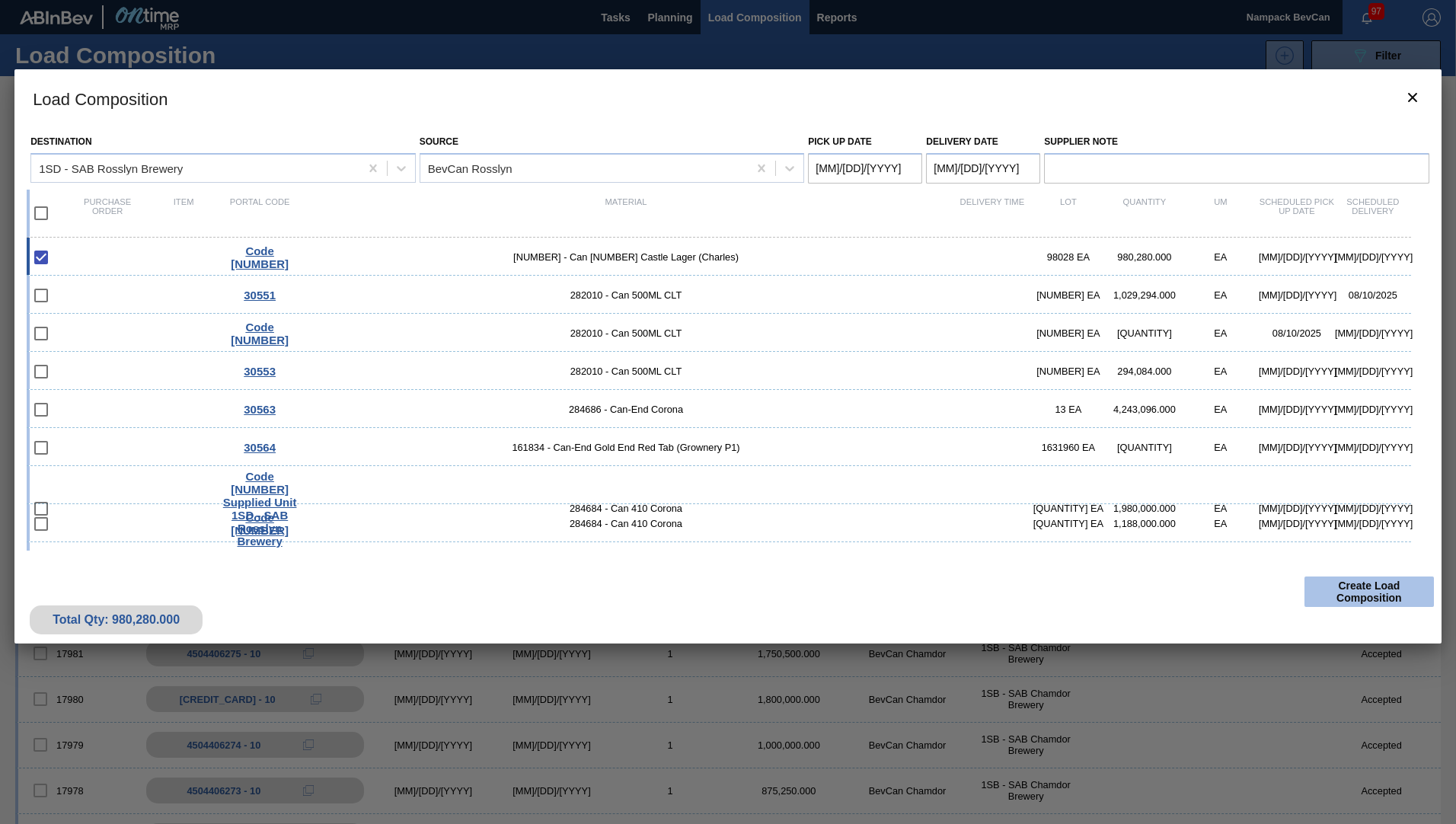 click on "Create Load Composition" at bounding box center (1369, 592) 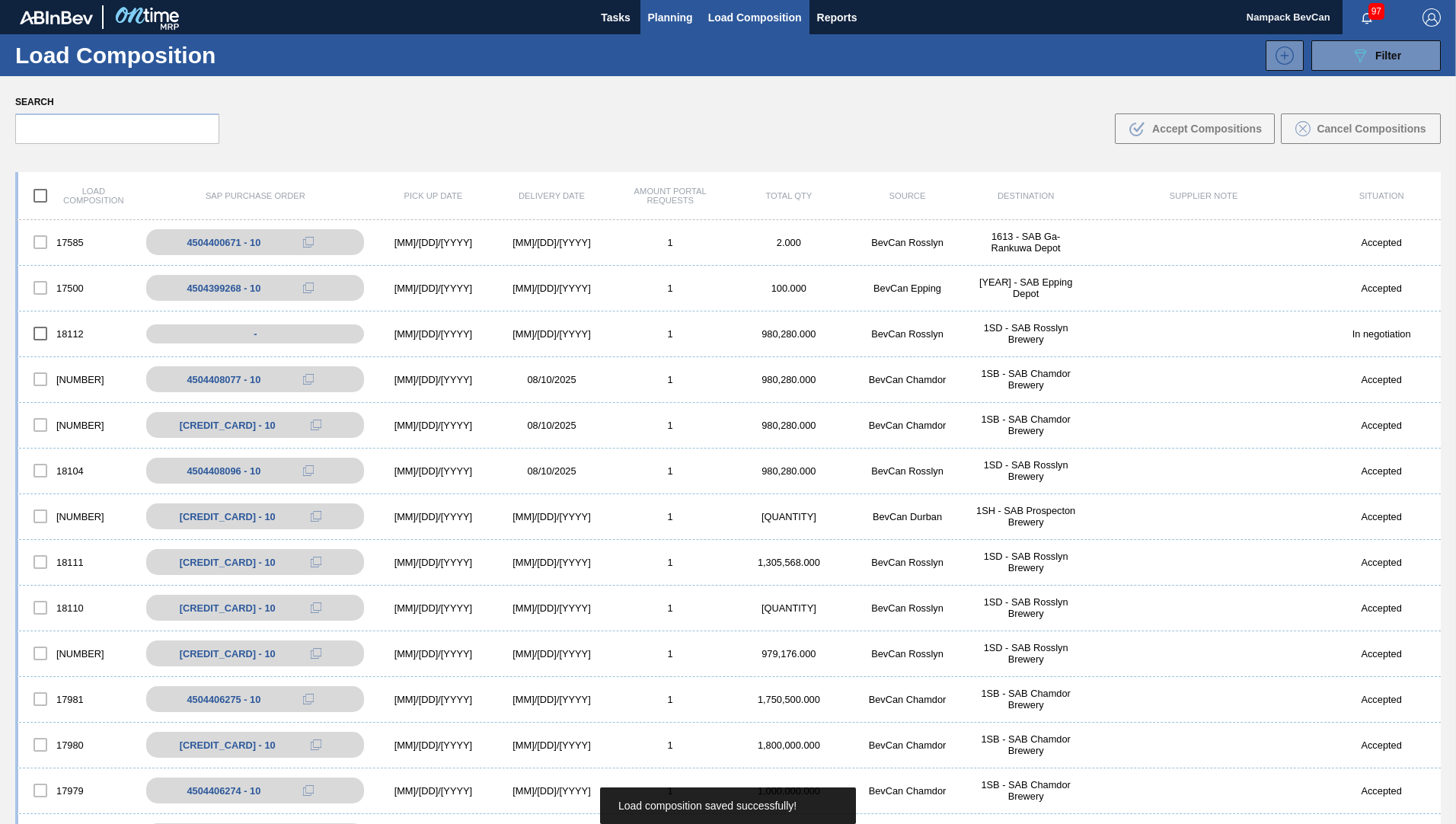 click on "Planning" at bounding box center (670, 18) 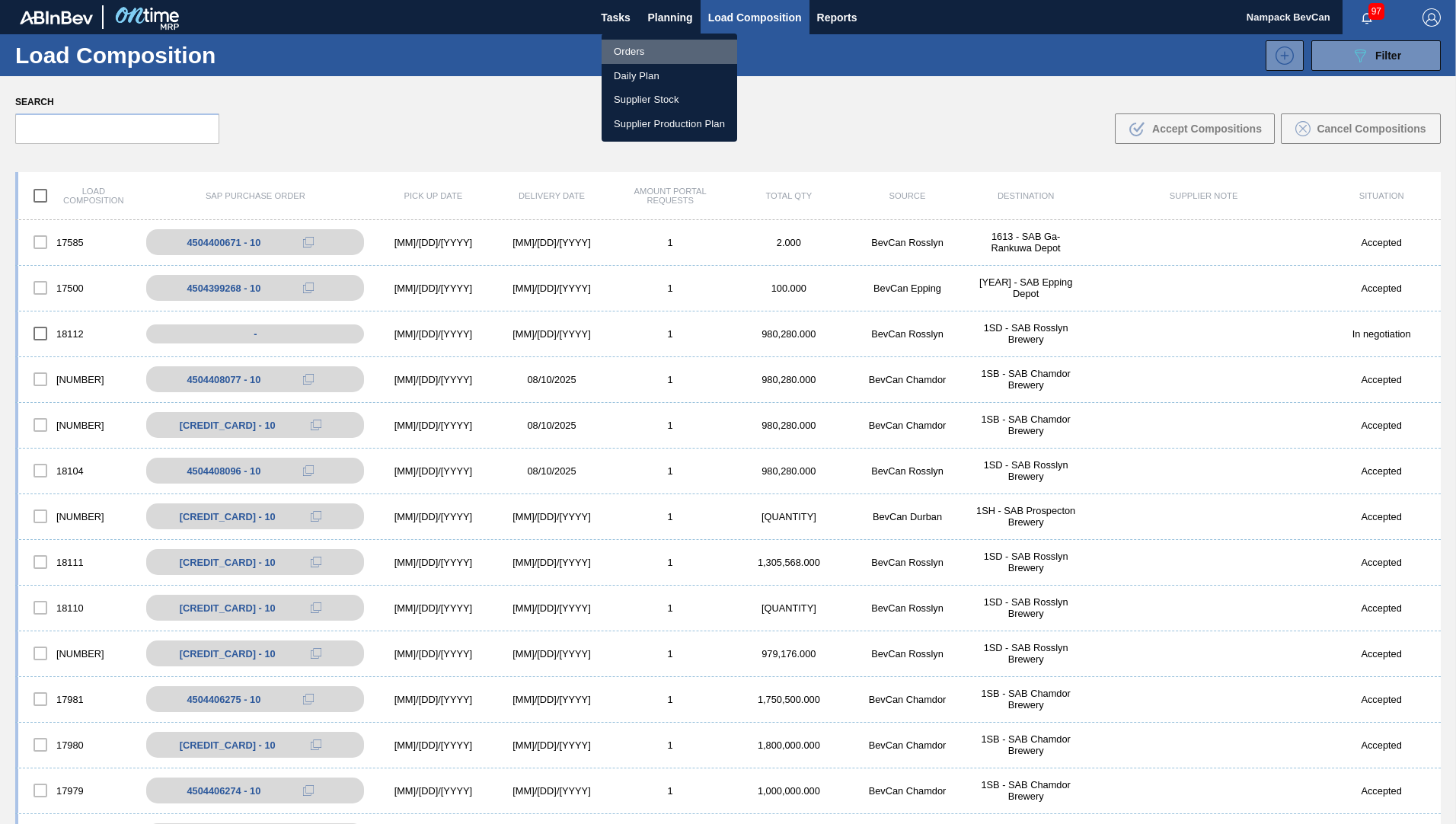 click on "Orders" at bounding box center [669, 52] 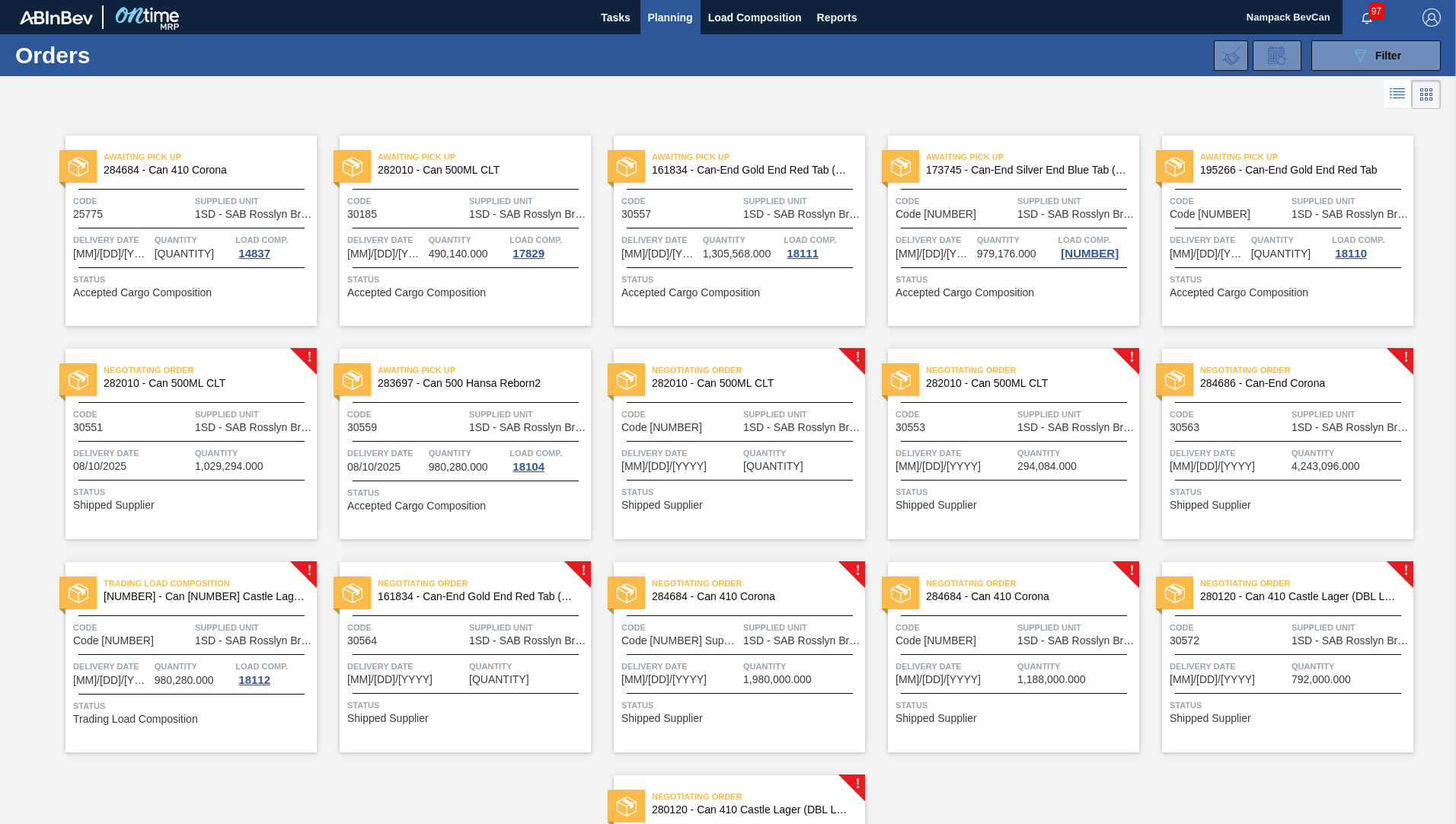 click on "Code" at bounding box center (1228, 414) 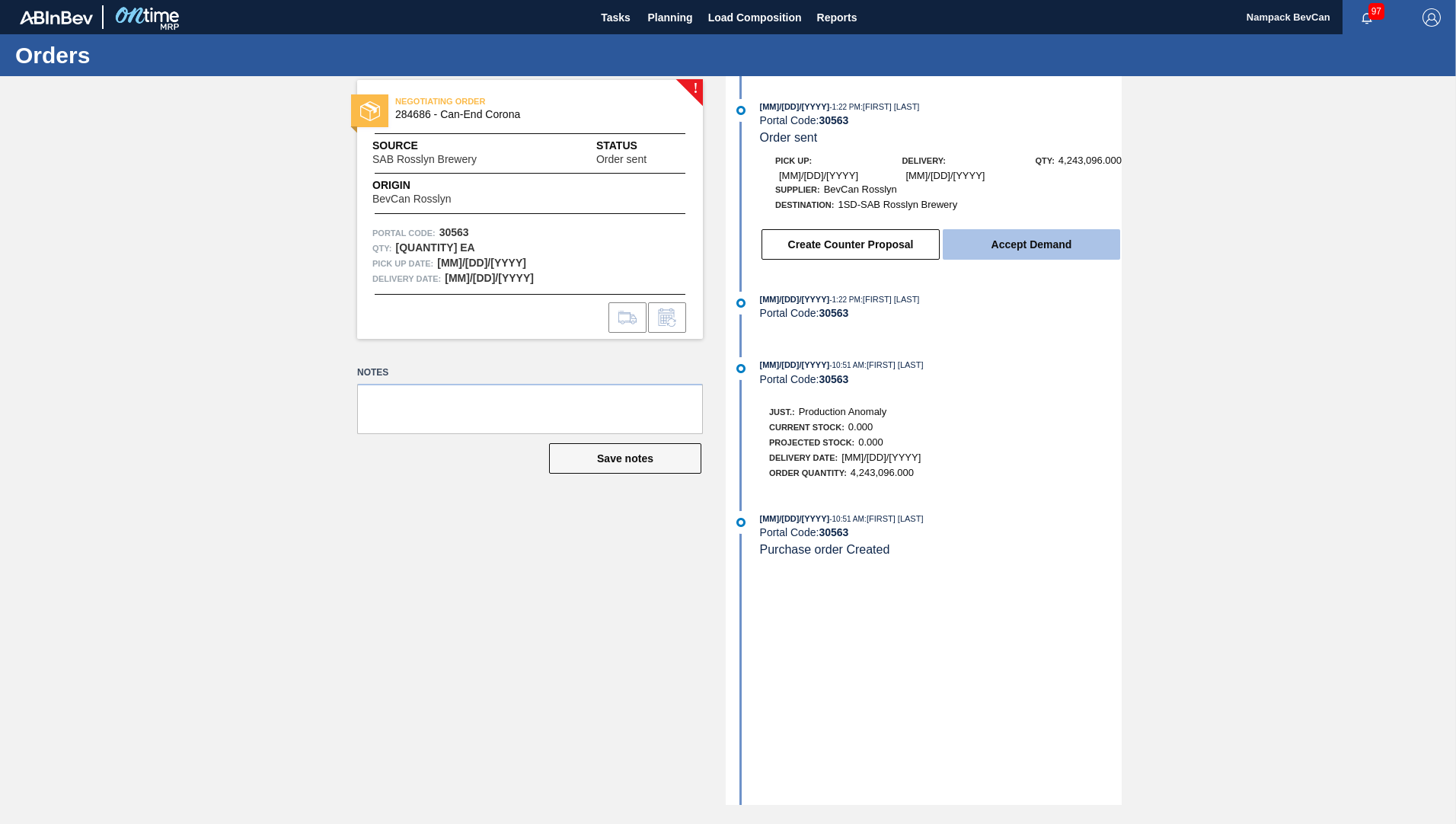 click on "Accept Demand" at bounding box center [1031, 244] 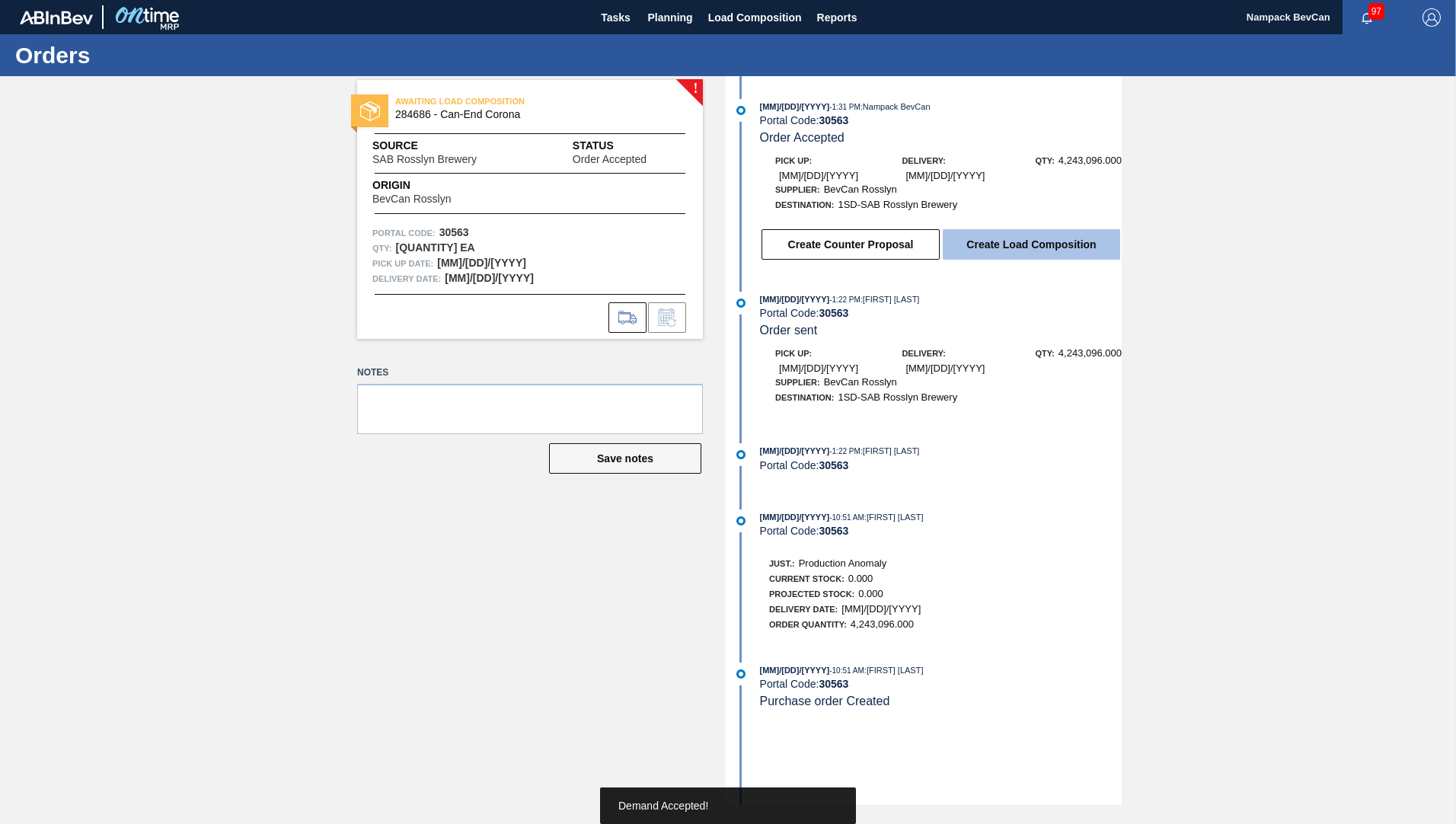 click on "Create Load Composition" at bounding box center (1031, 244) 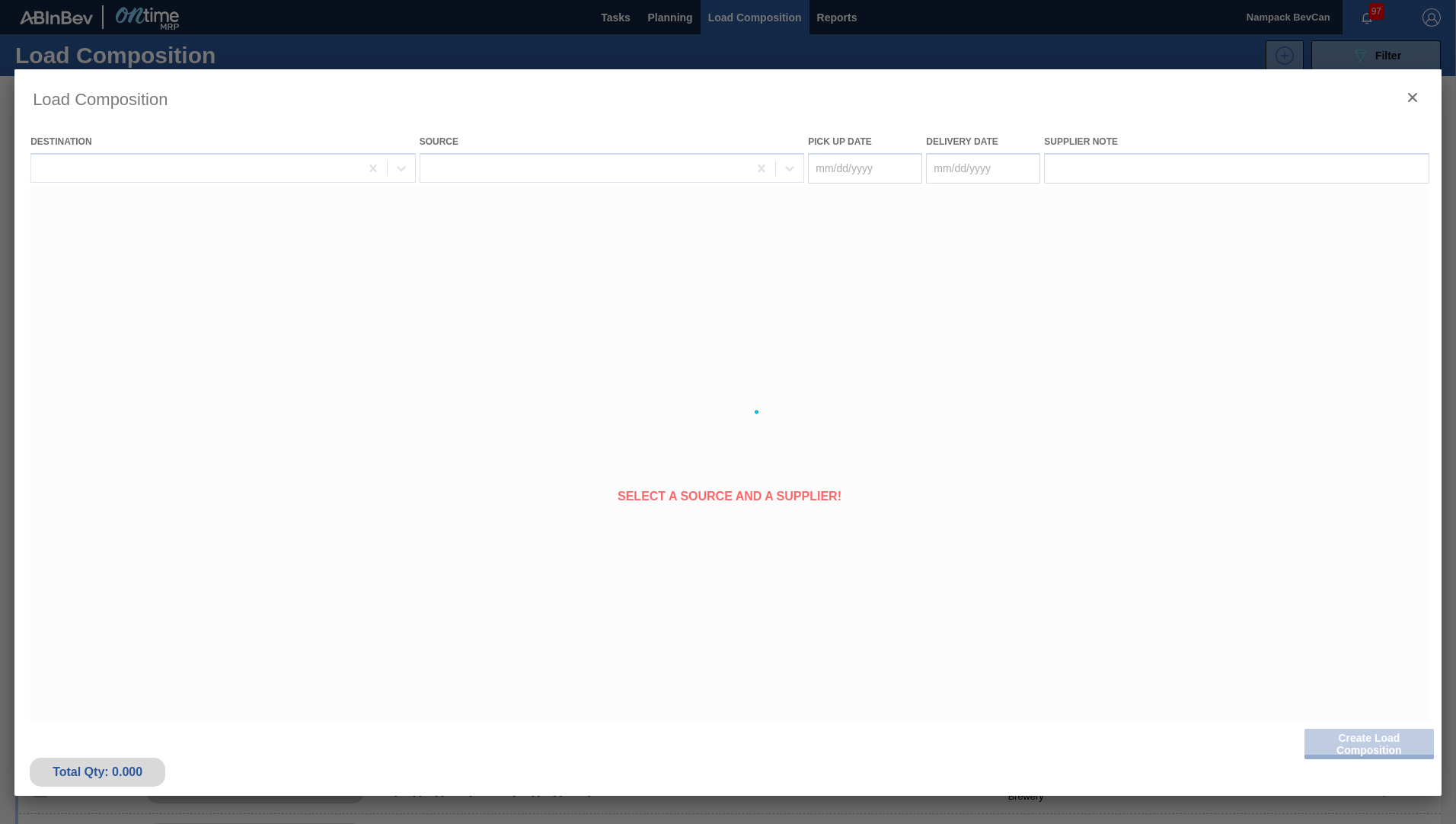 type on "[DATE]" 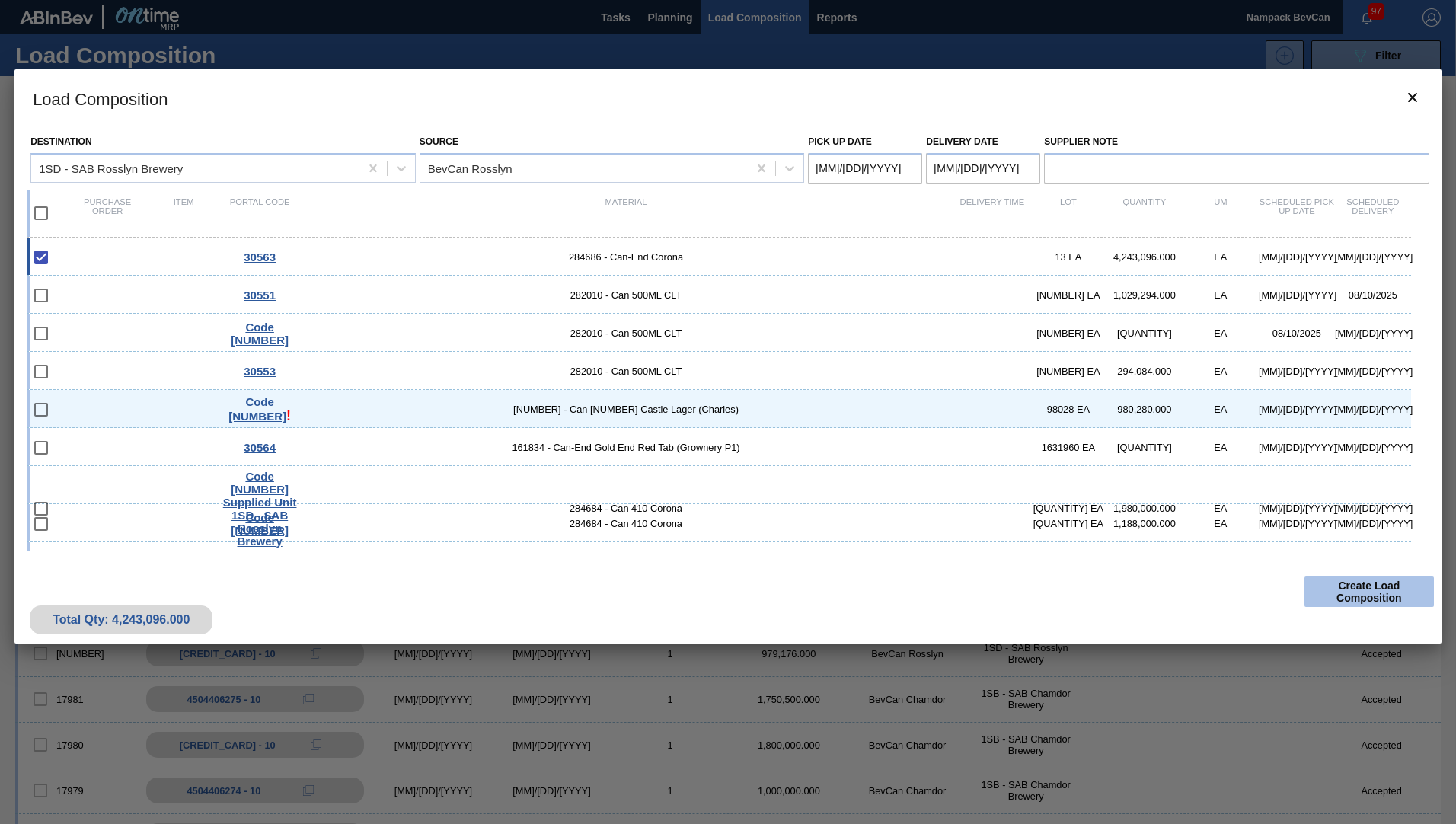 click on "Create Load Composition" at bounding box center [1369, 592] 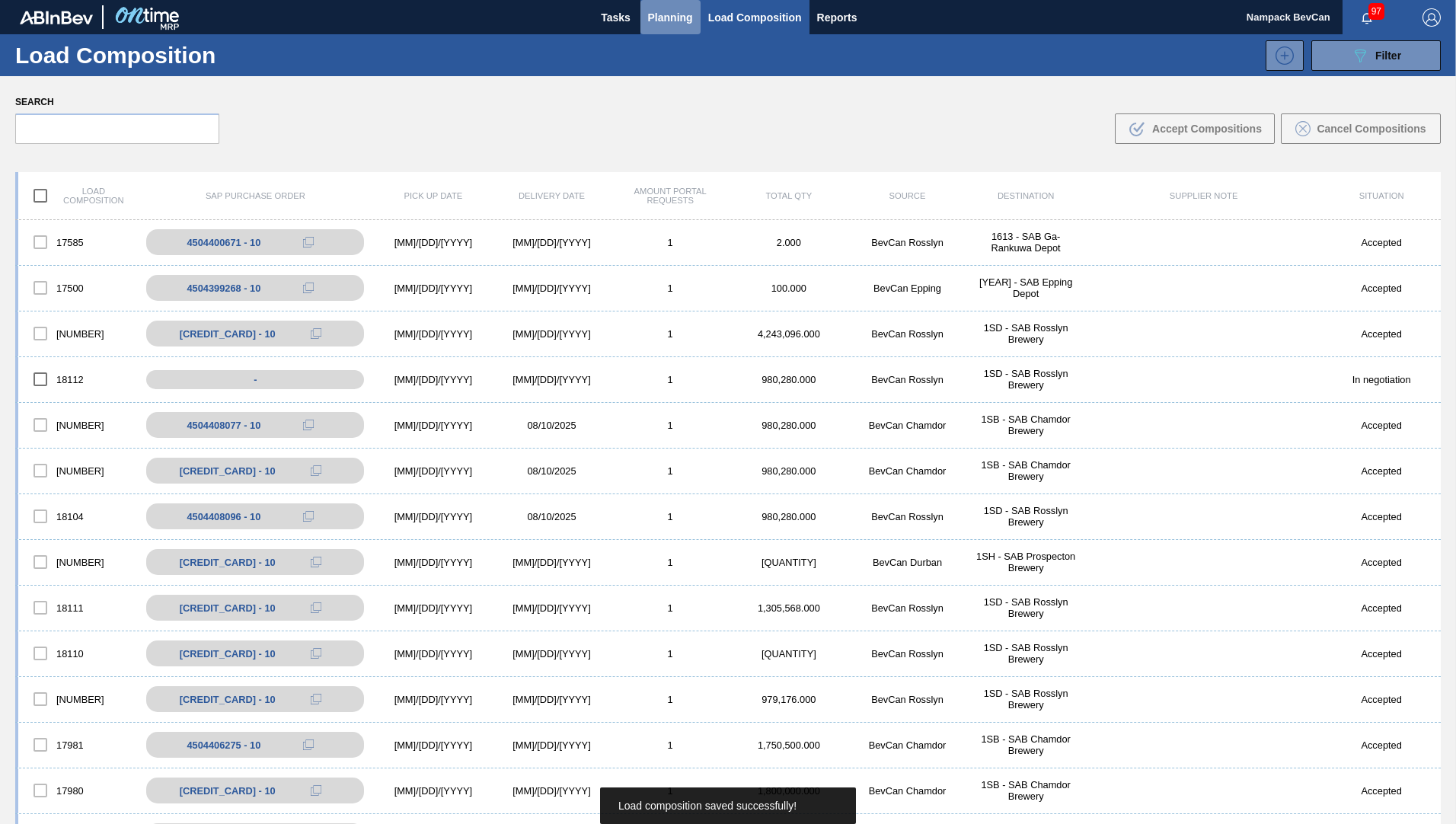 click on "Planning" at bounding box center (670, 18) 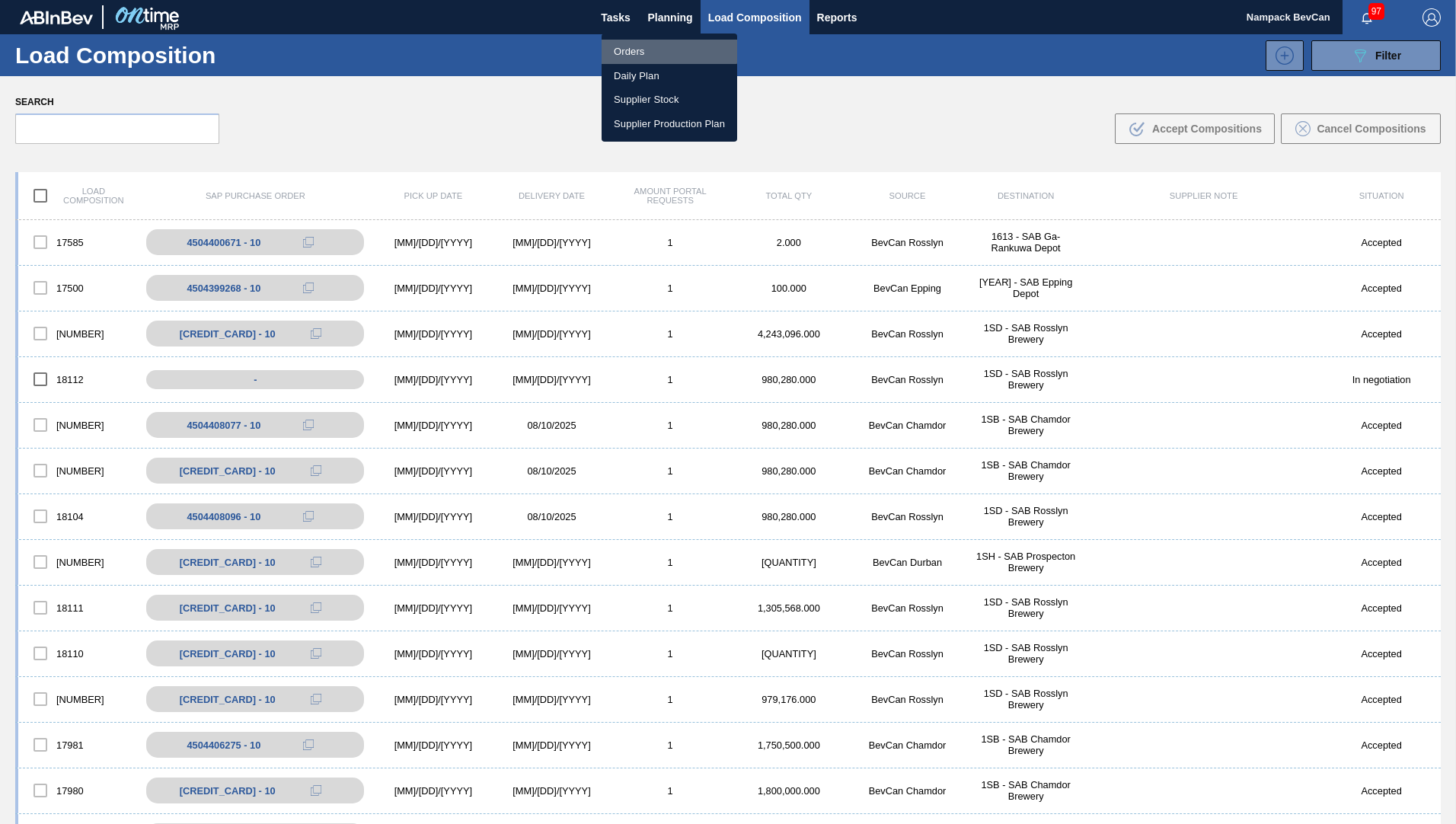 click on "Orders" at bounding box center (669, 52) 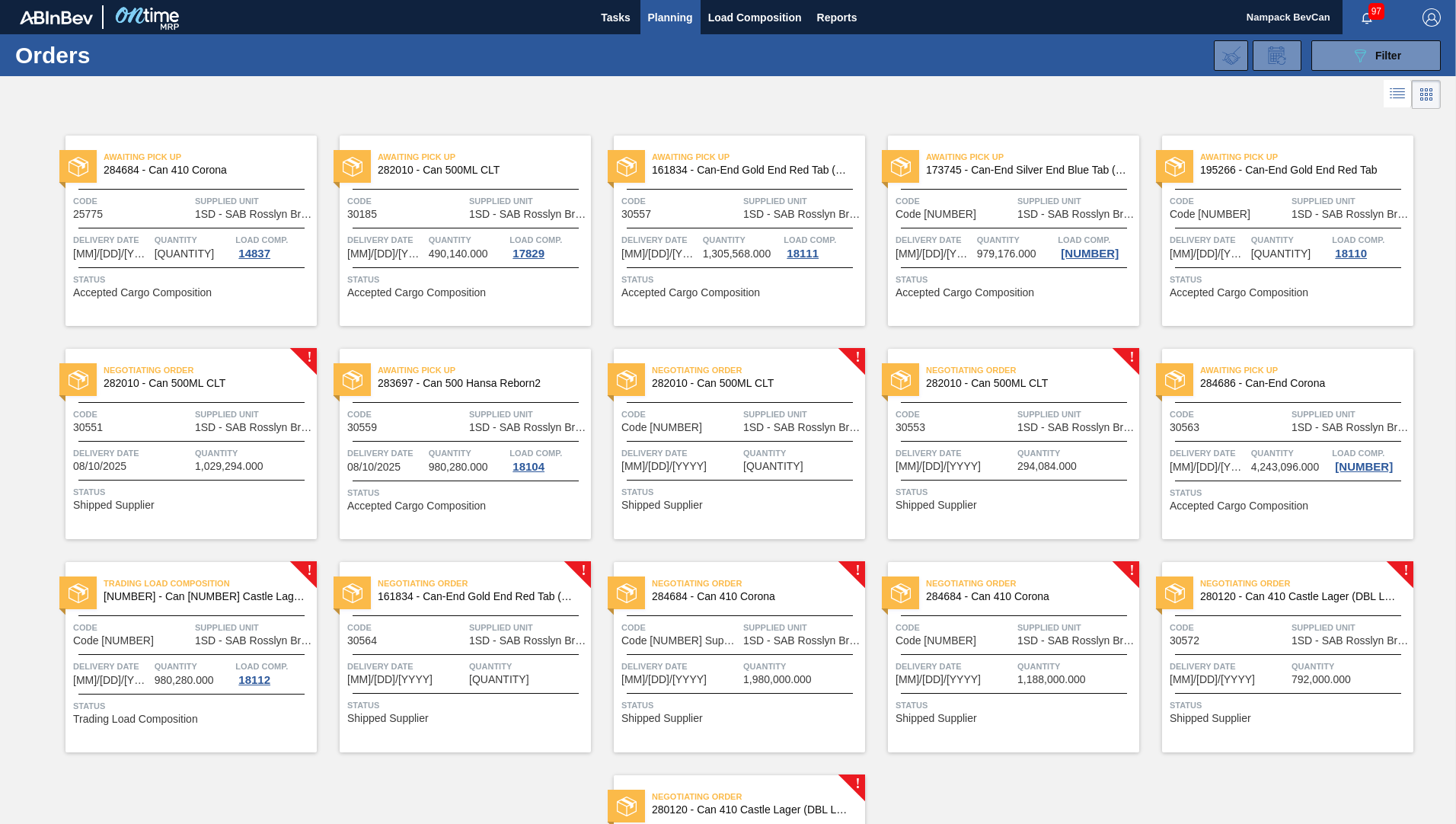 click on "Negotiating Order 161834 - Can-End Gold End Red Tab (Grownery P1) Code 30564 Supplied Unit 1SD - SAB Rosslyn Brewery Delivery Date 08/13/2025 Quantity 1,631,960.000 Status Shipped Supplier" at bounding box center [465, 657] 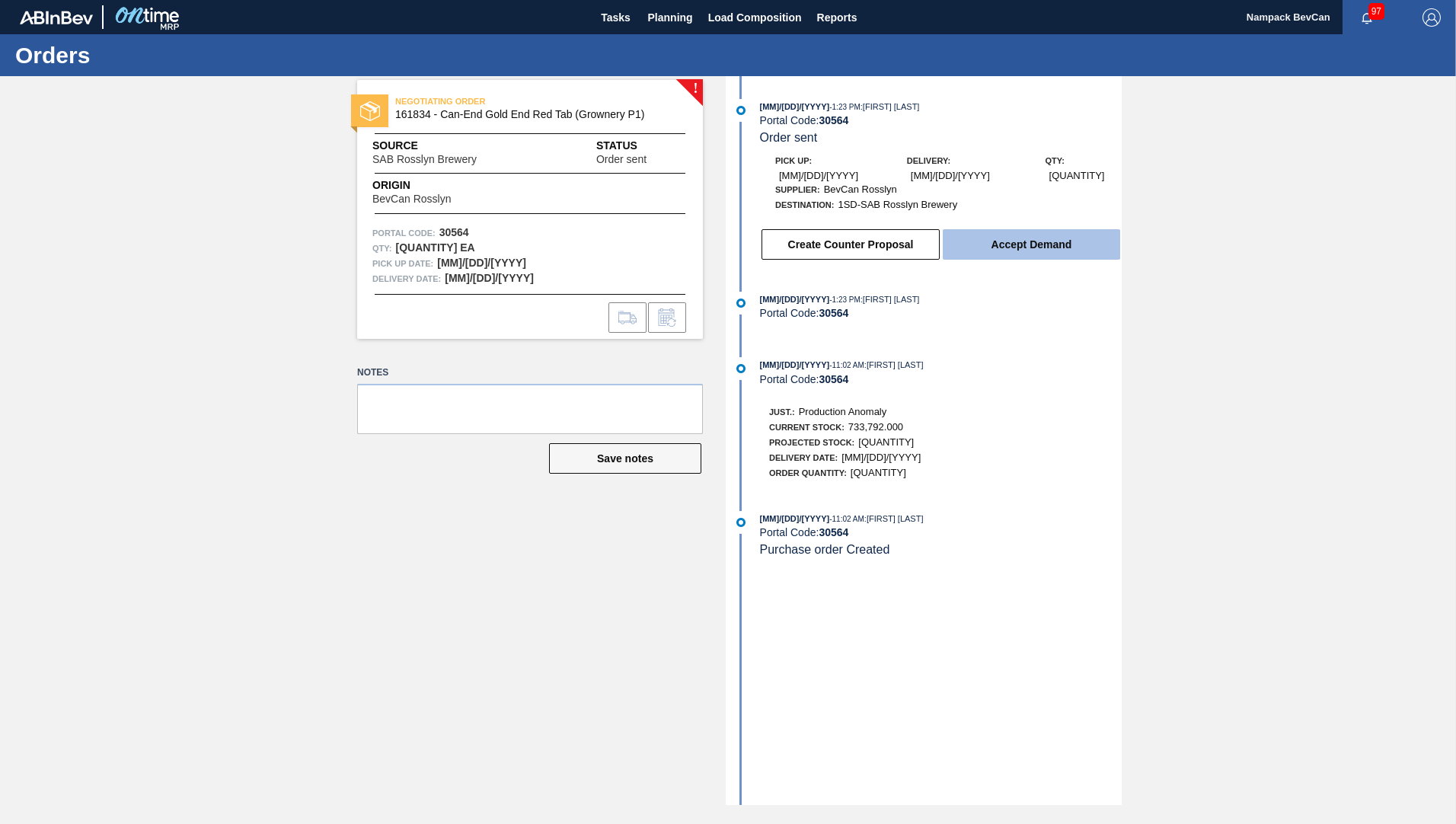 click on "Accept Demand" at bounding box center (1031, 244) 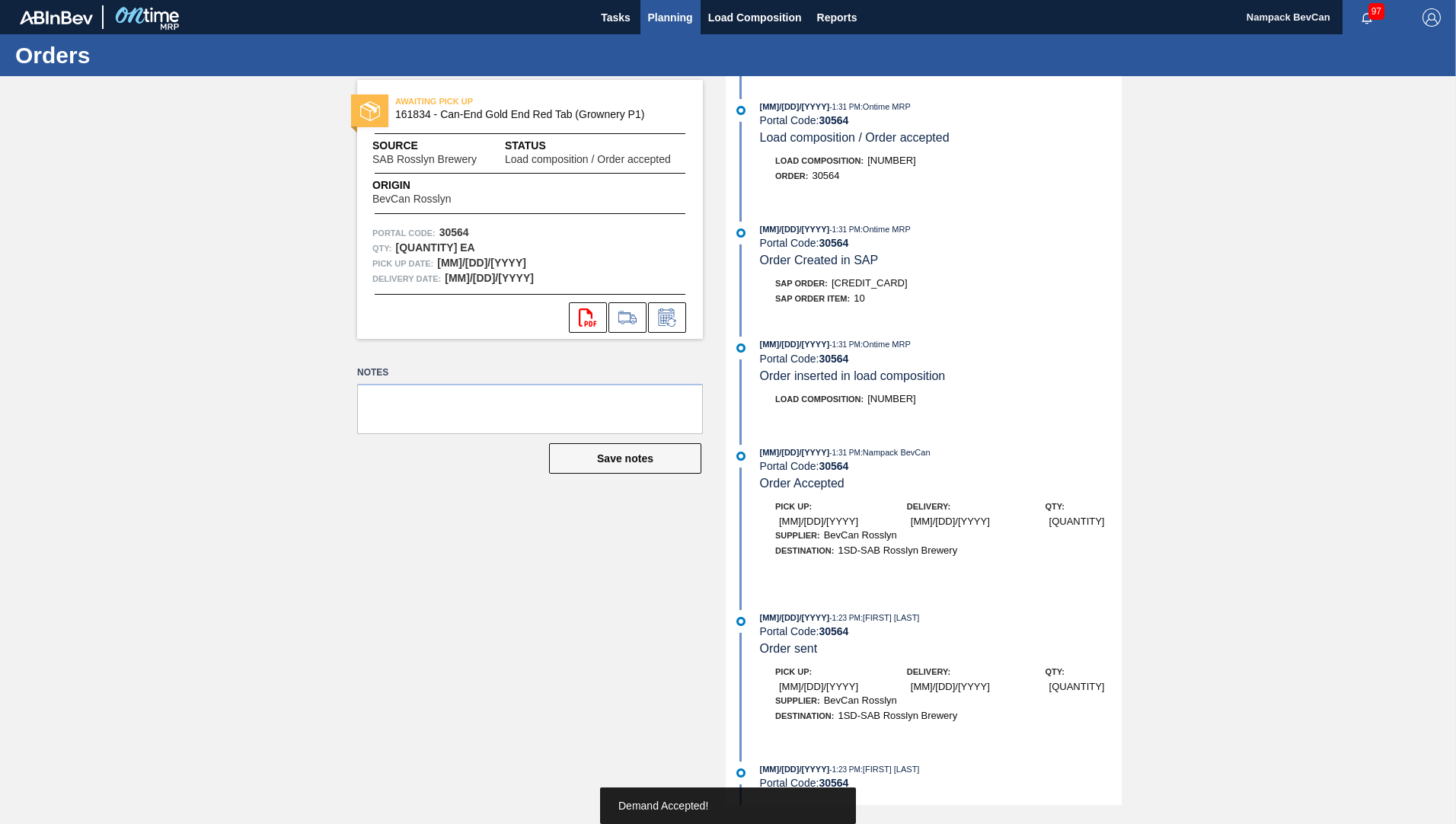 click on "Planning" at bounding box center (670, 18) 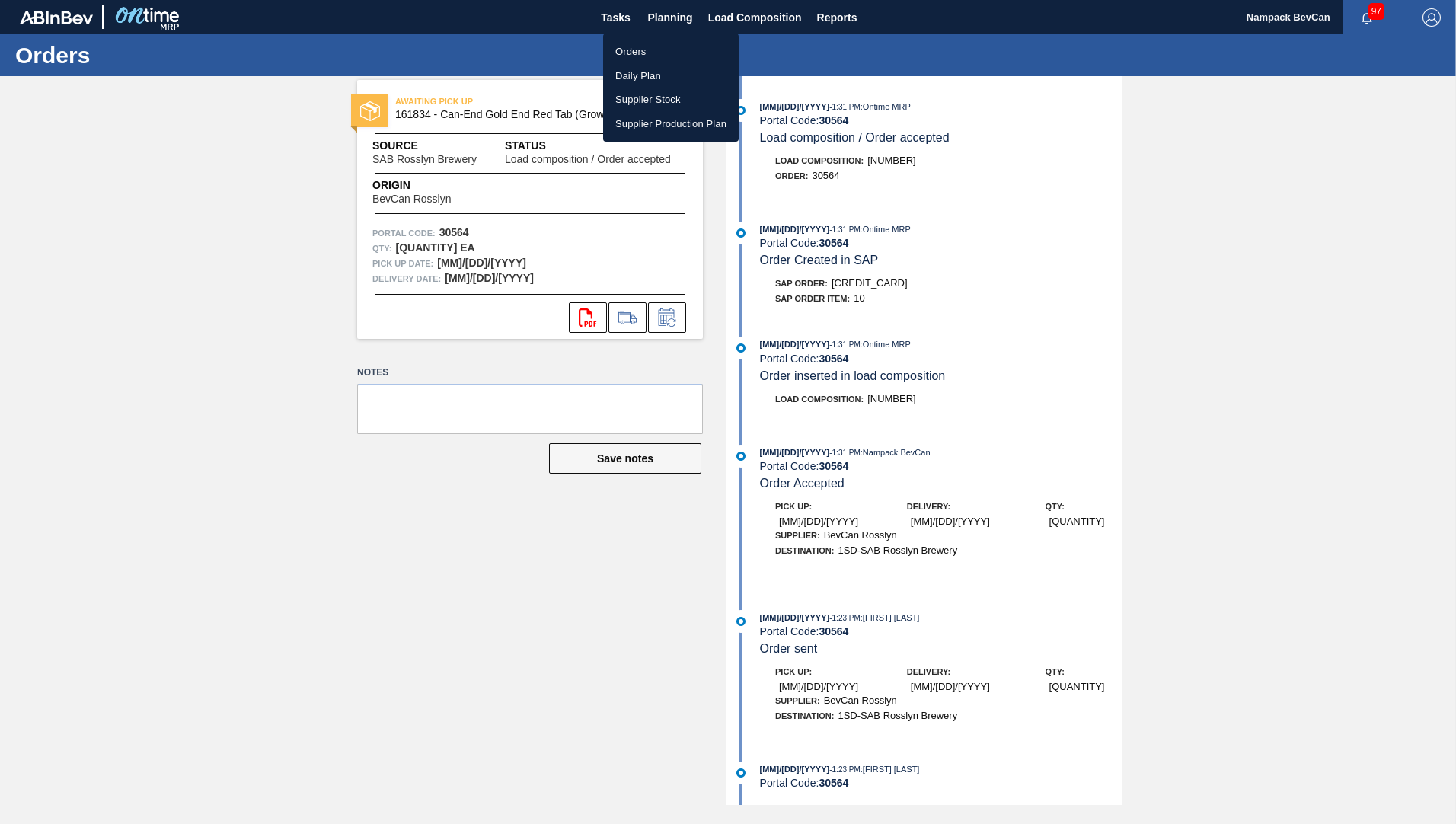 click on "Orders" at bounding box center (671, 52) 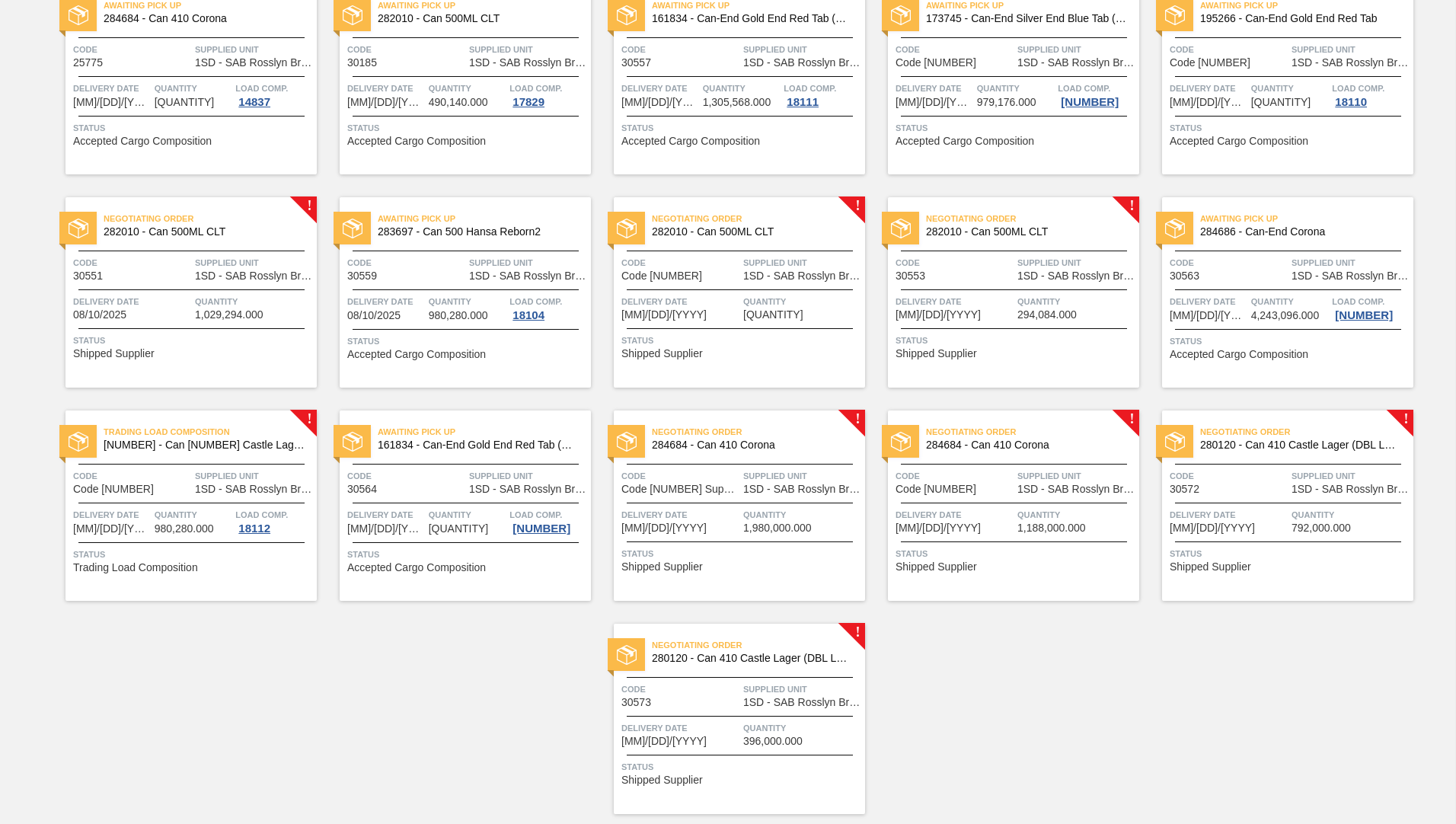 scroll, scrollTop: 152, scrollLeft: 0, axis: vertical 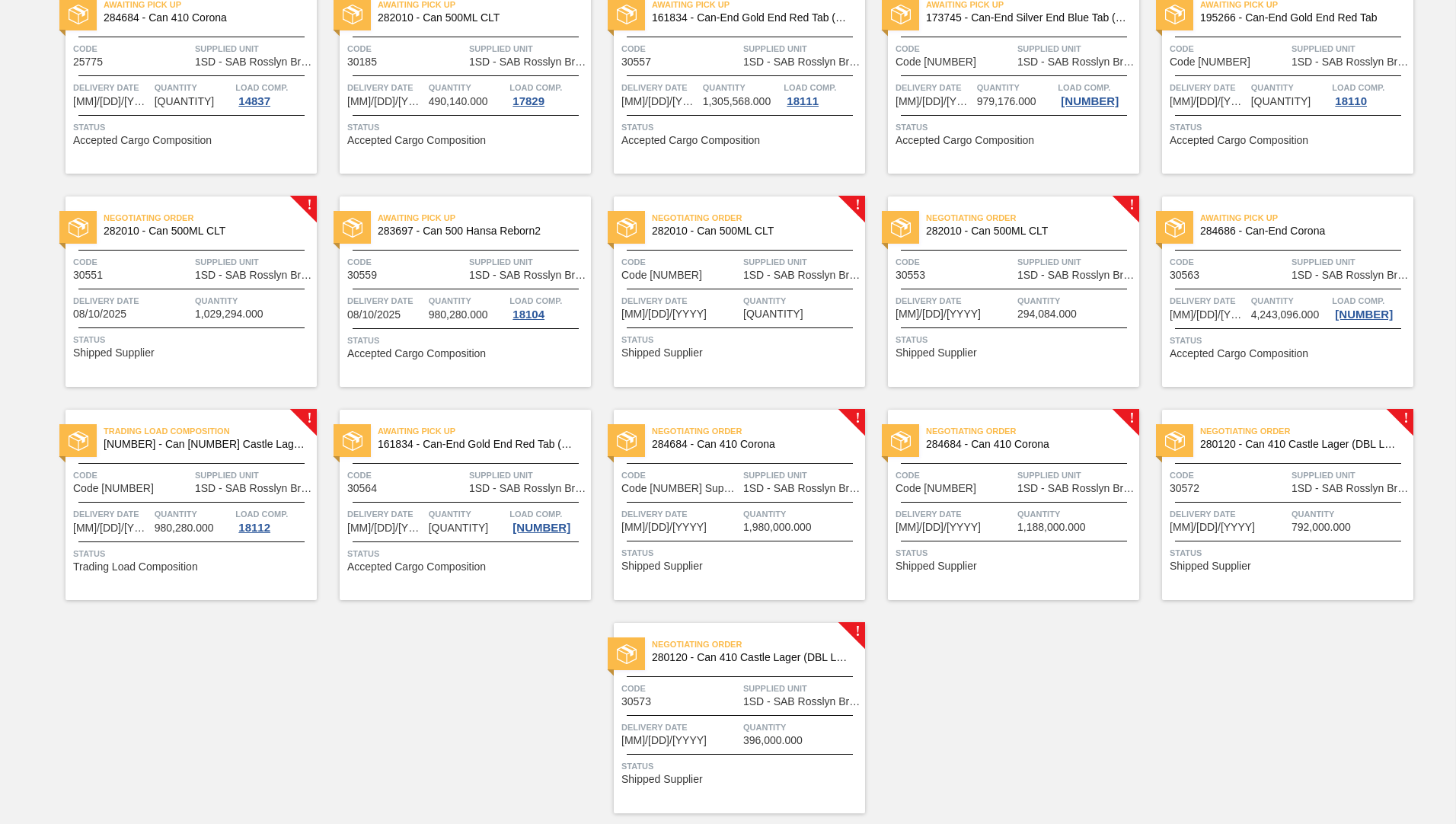 click on "Code 30568 Supplied Unit 1SD - SAB Rosslyn Brewery" at bounding box center [739, 481] 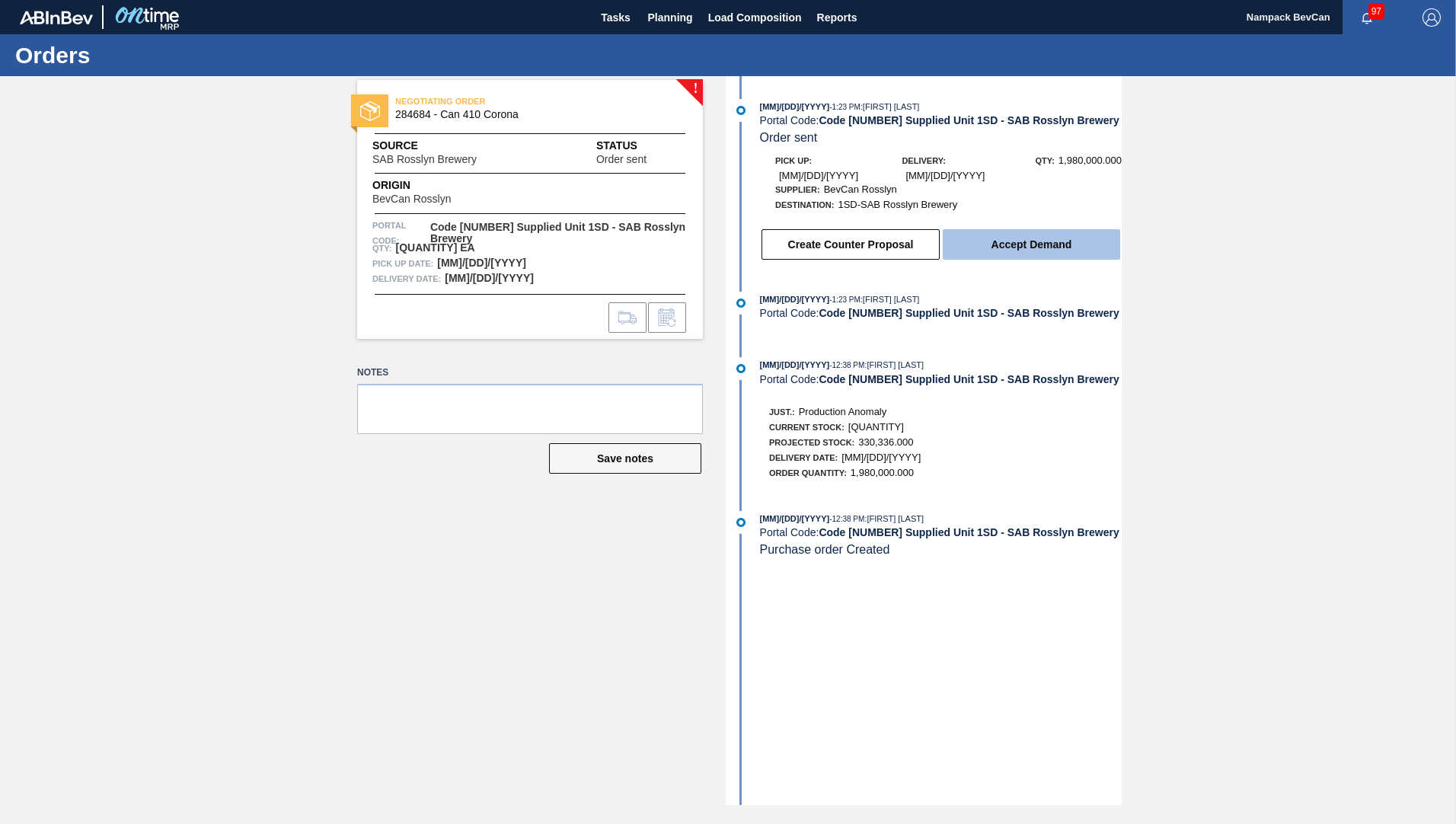 click on "Accept Demand" at bounding box center (1031, 244) 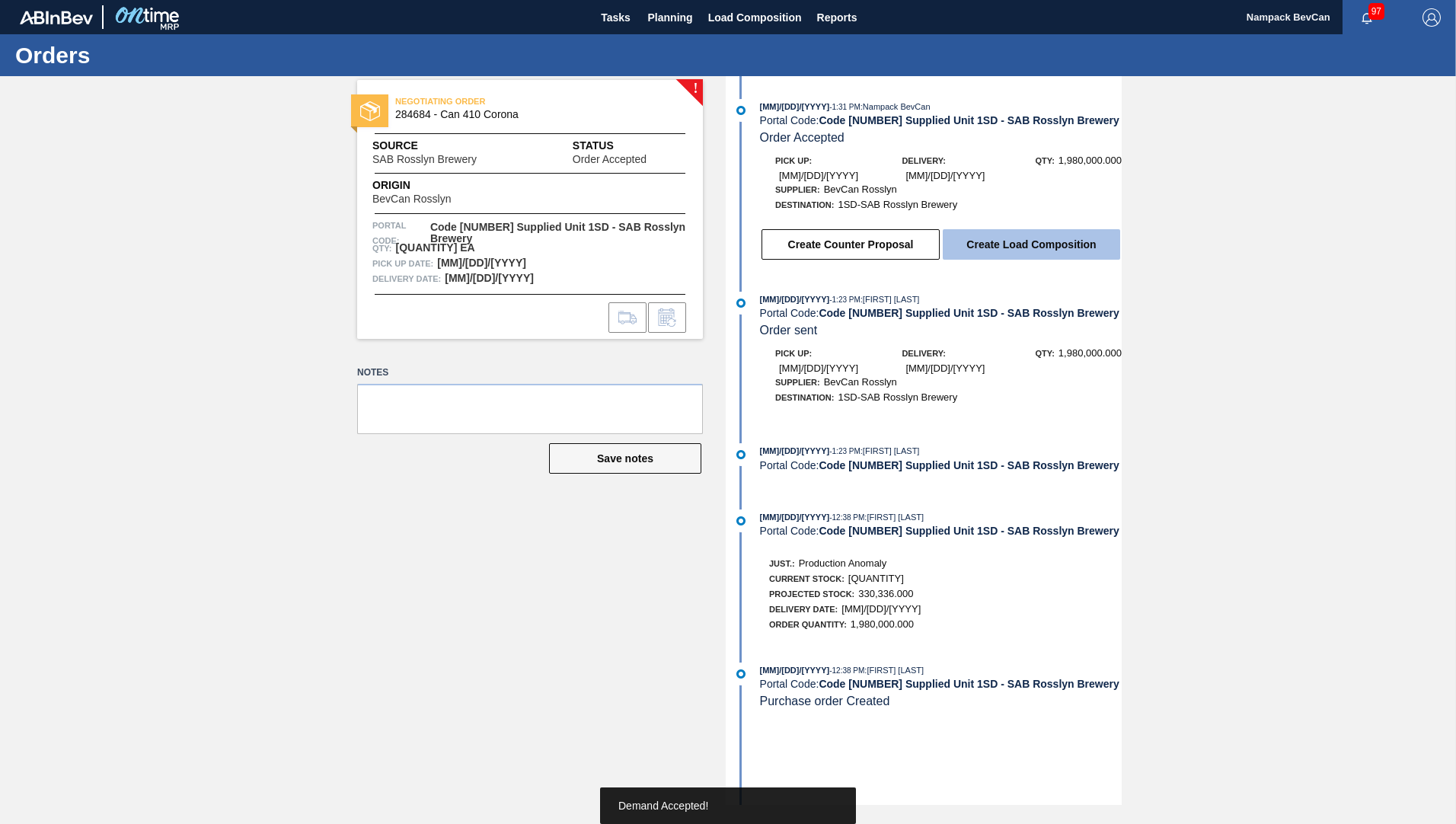 click on "Create Load Composition" at bounding box center [1031, 244] 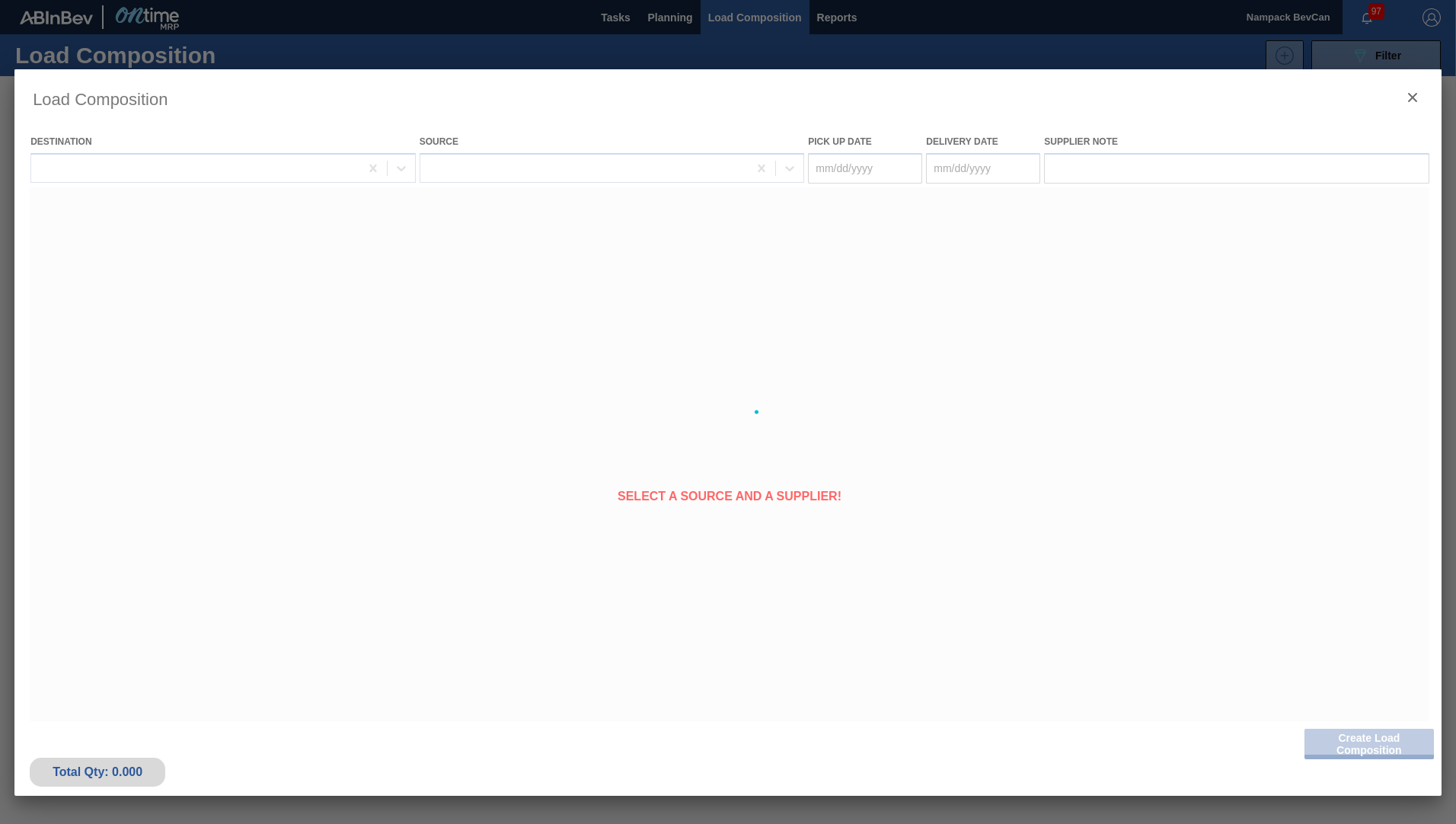 type on "[DATE]" 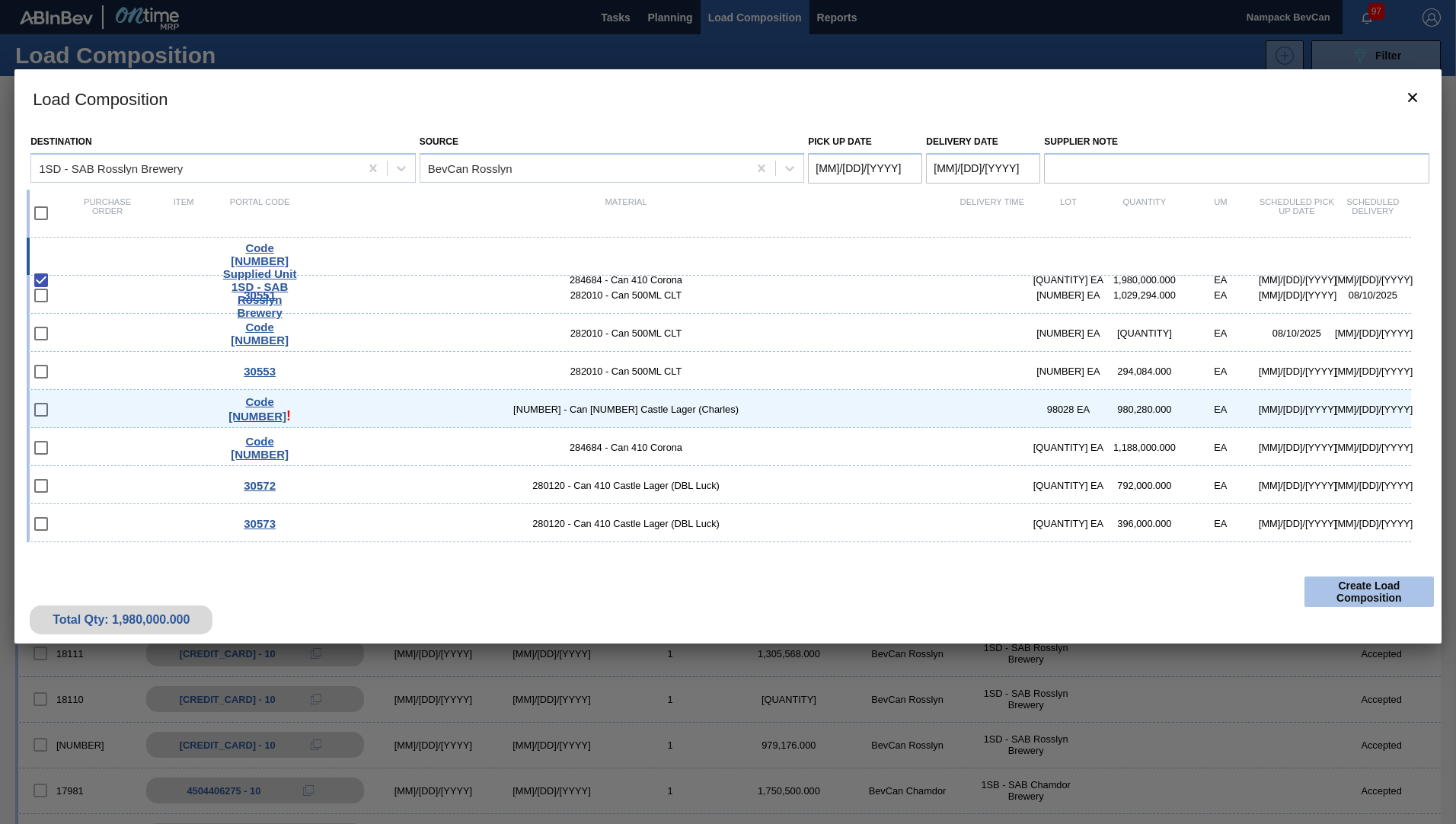 click on "Create Load Composition" at bounding box center (1369, 592) 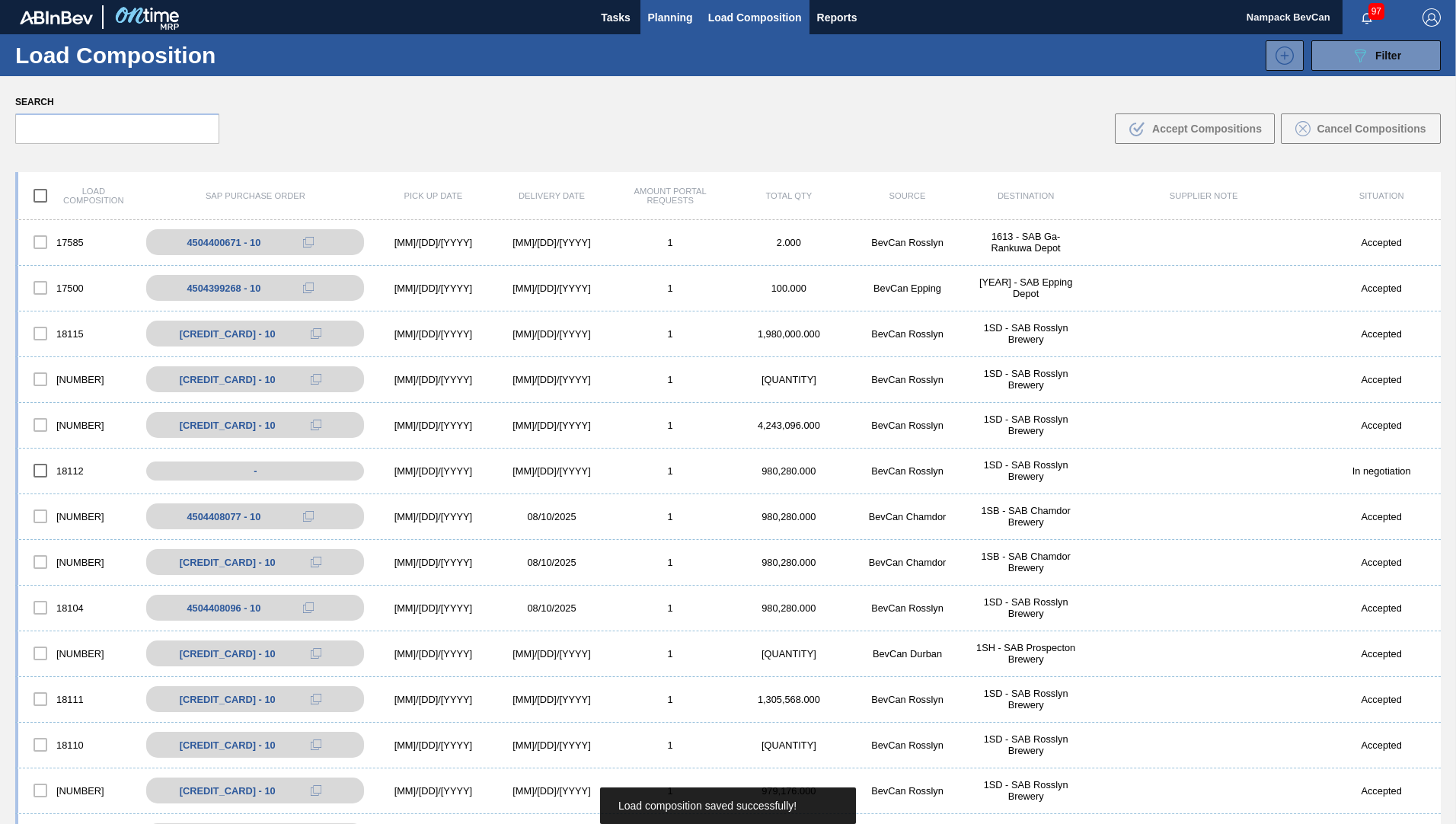click on "Planning" at bounding box center (670, 18) 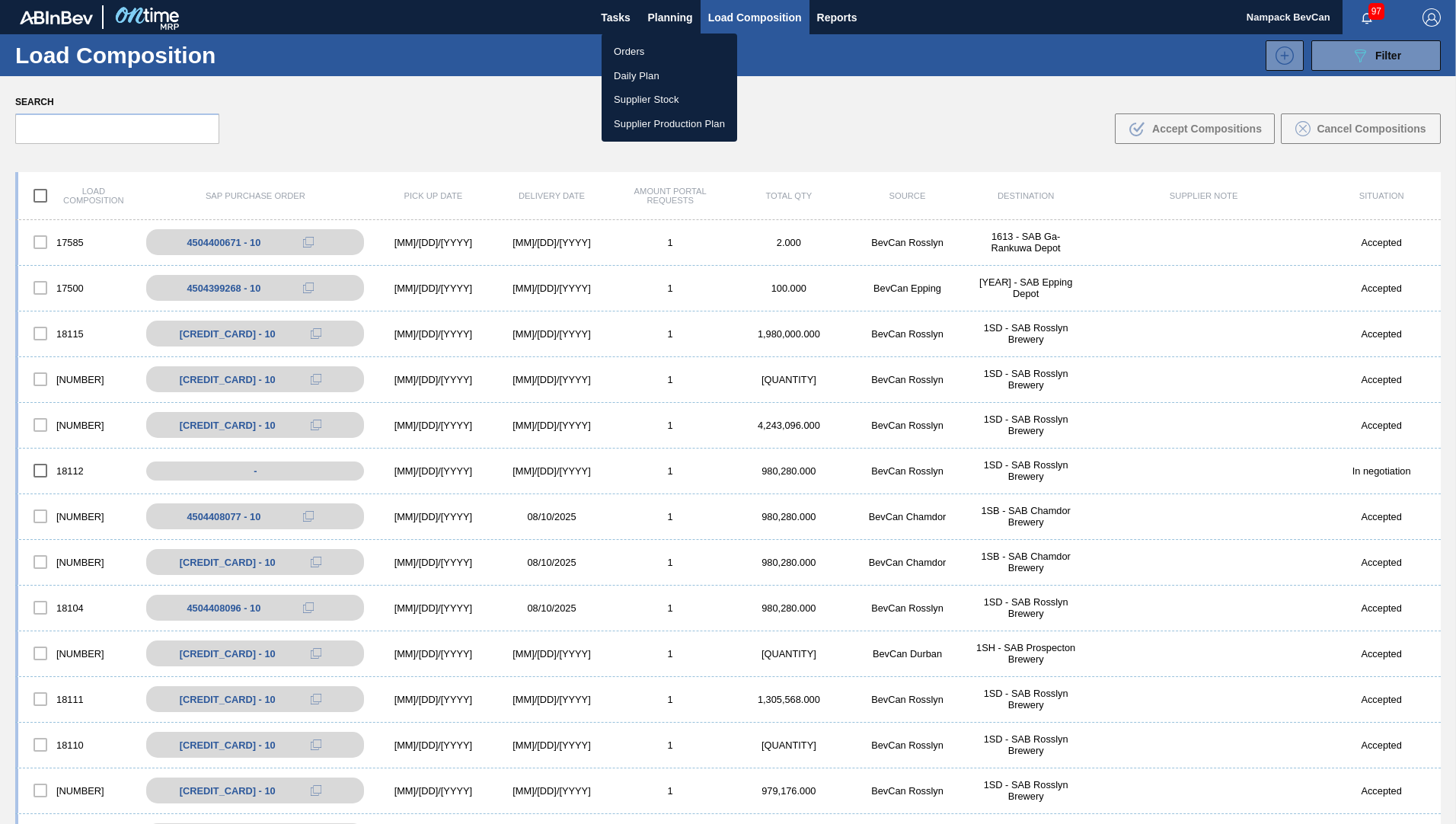 click on "Orders" at bounding box center [669, 52] 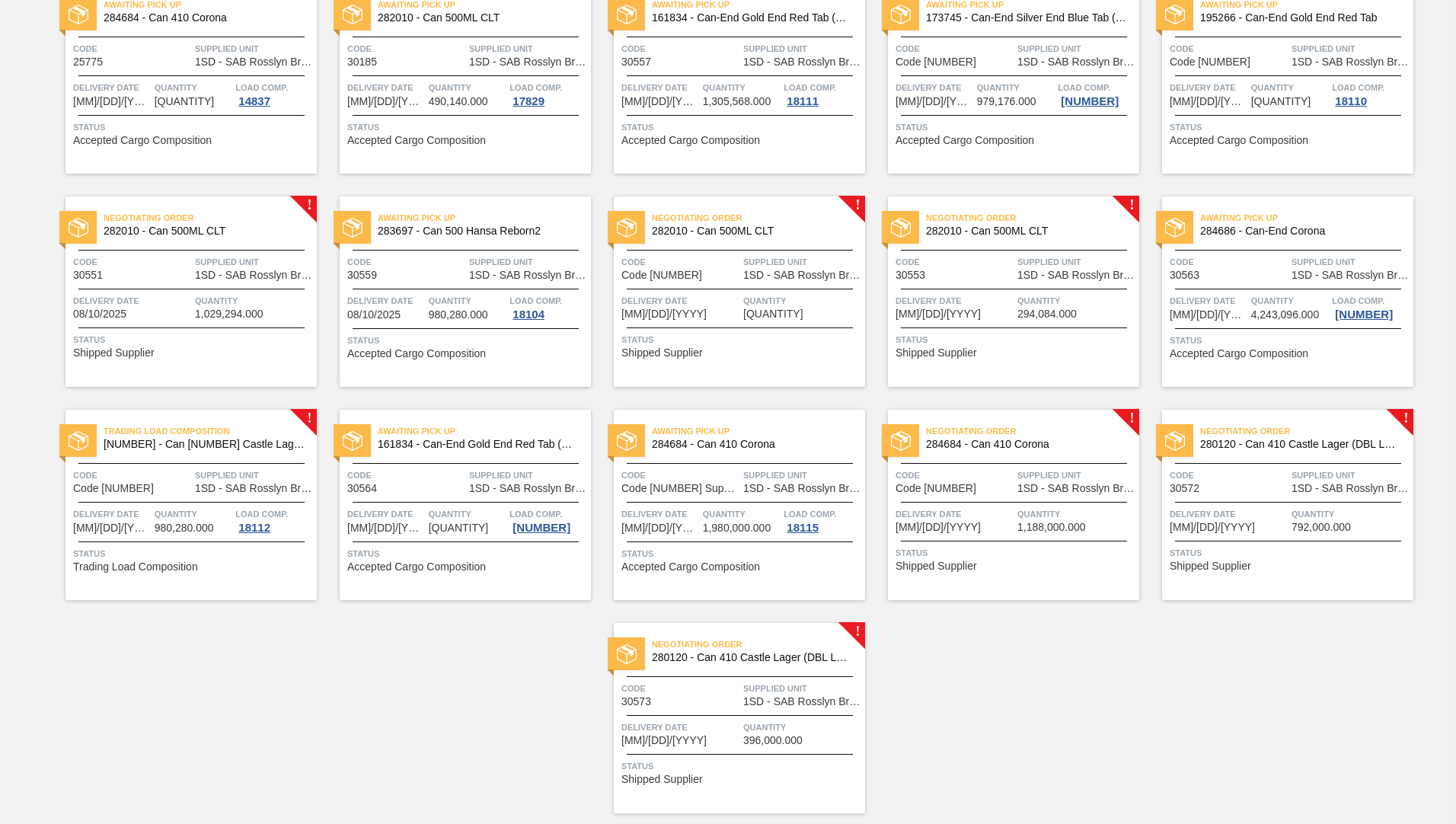 scroll, scrollTop: 198, scrollLeft: 0, axis: vertical 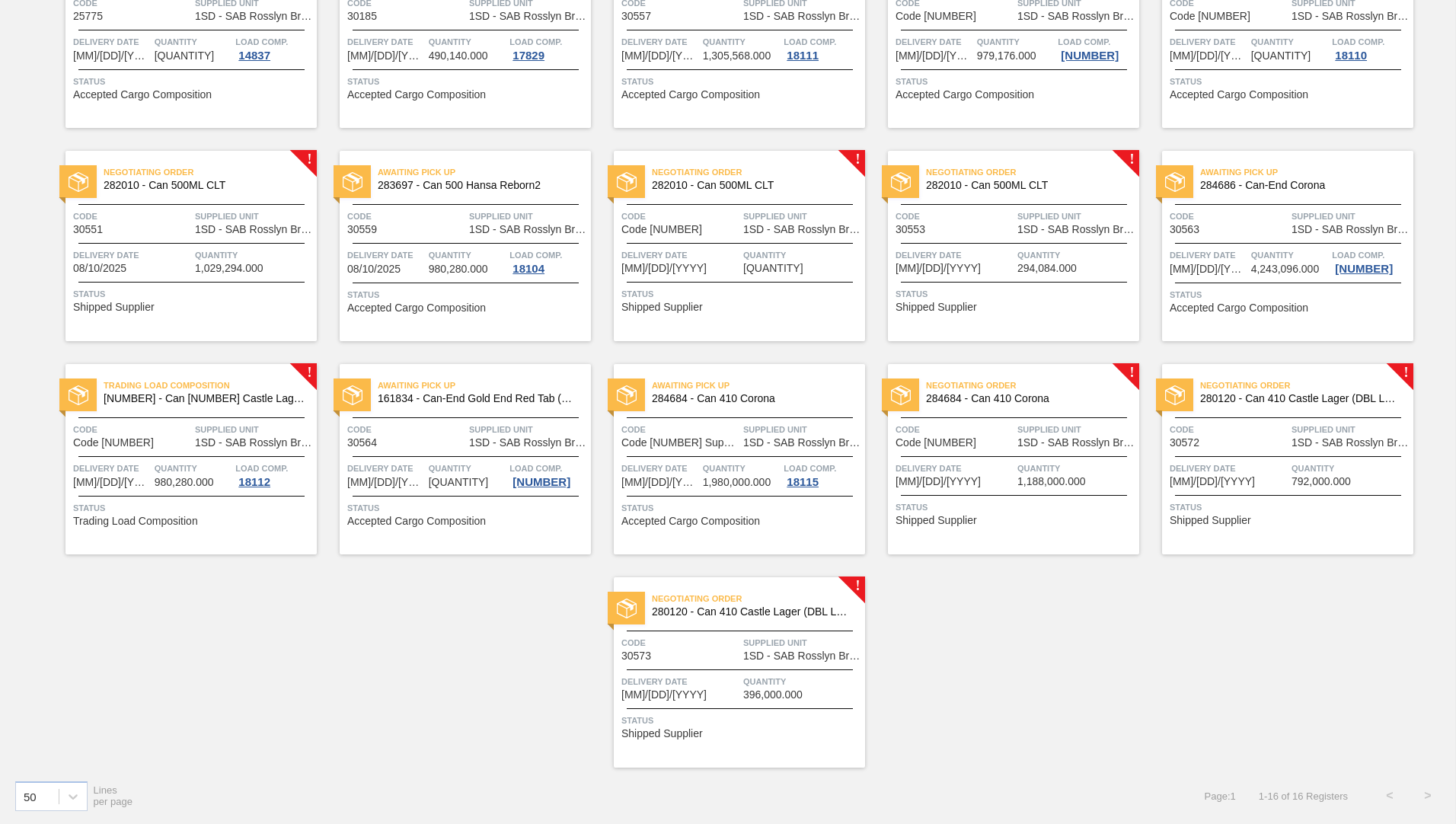 click on "Code 30571" at bounding box center (954, 435) 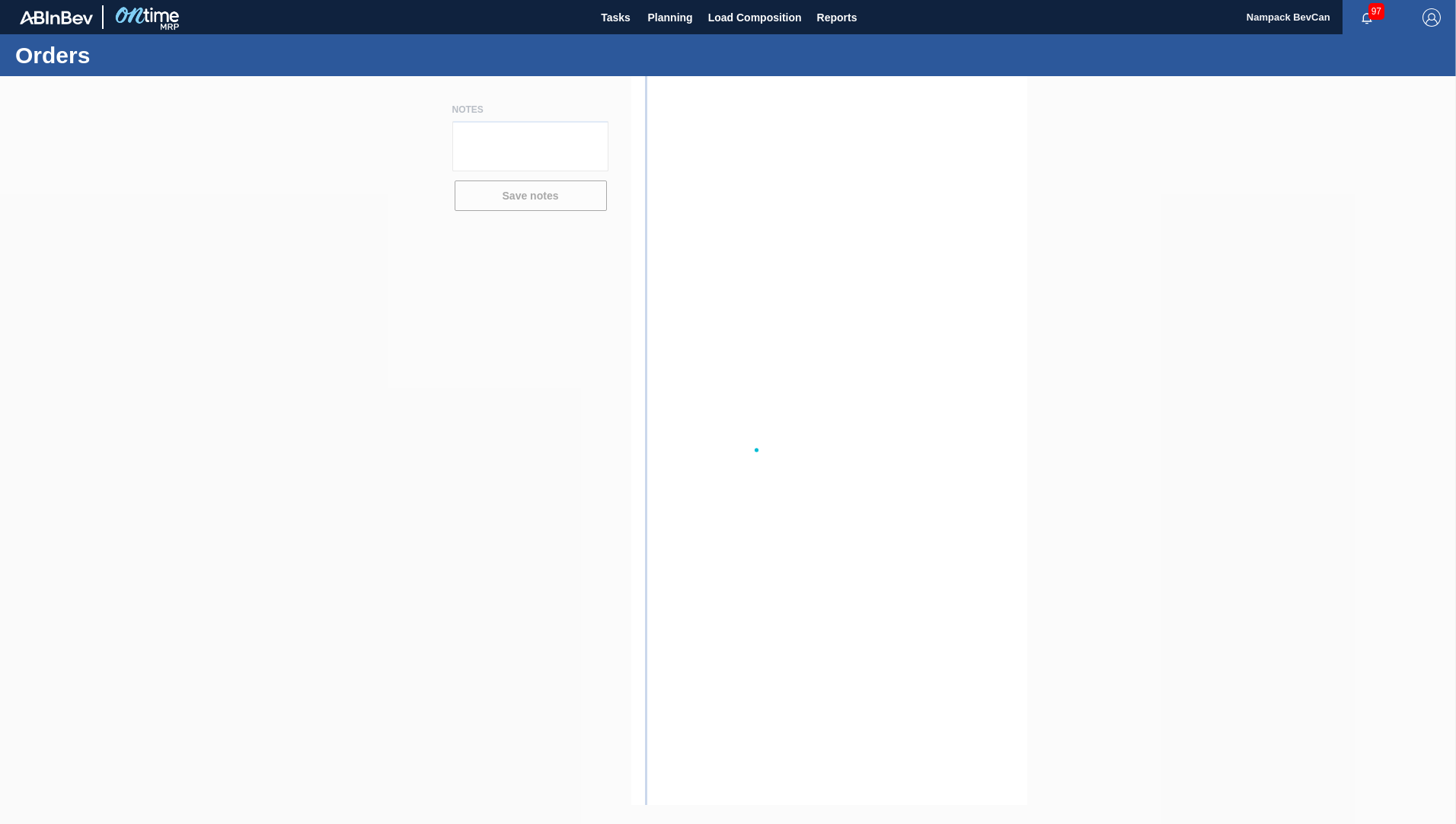 scroll, scrollTop: 0, scrollLeft: 0, axis: both 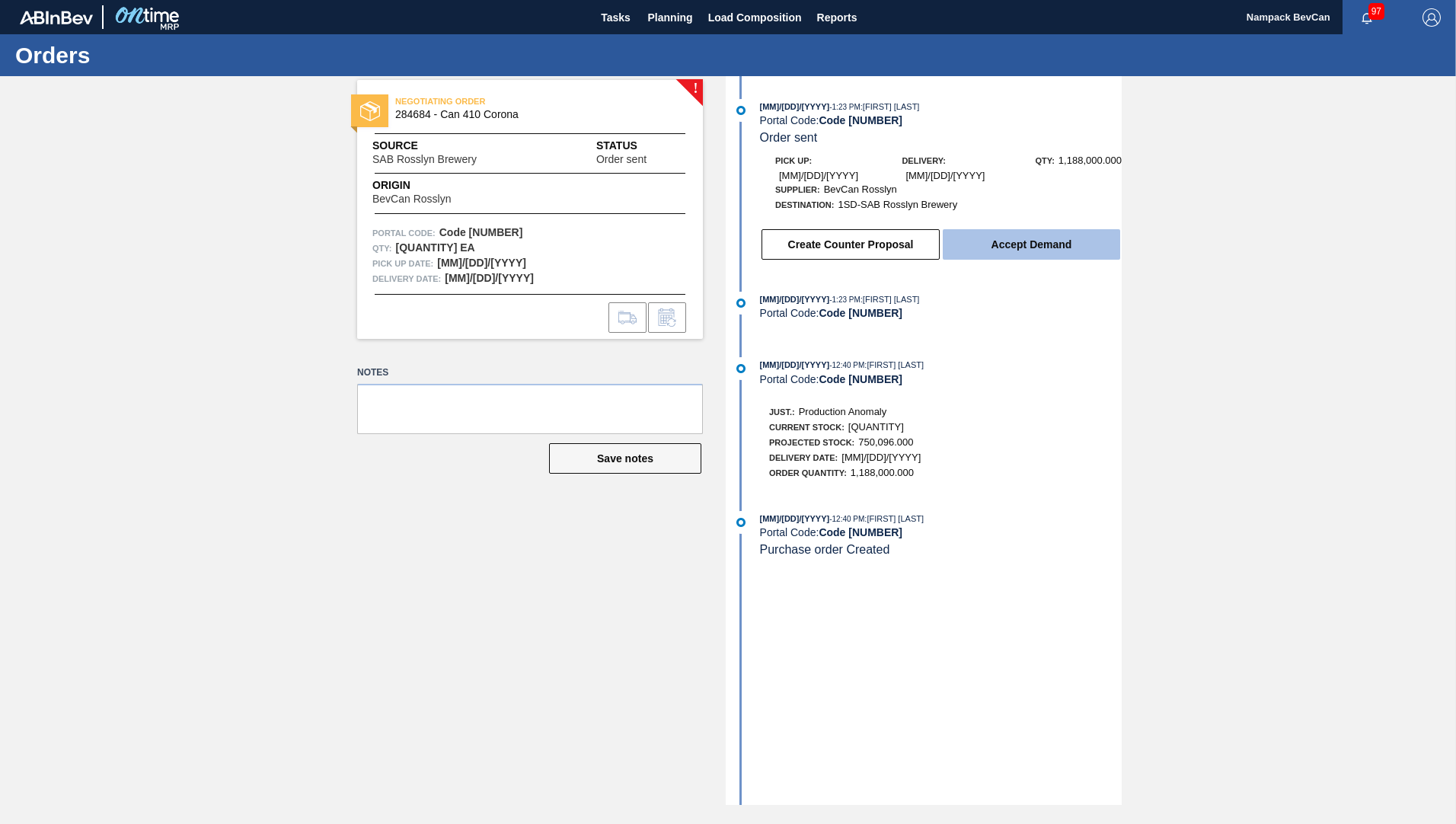 click on "Accept Demand" at bounding box center [1031, 244] 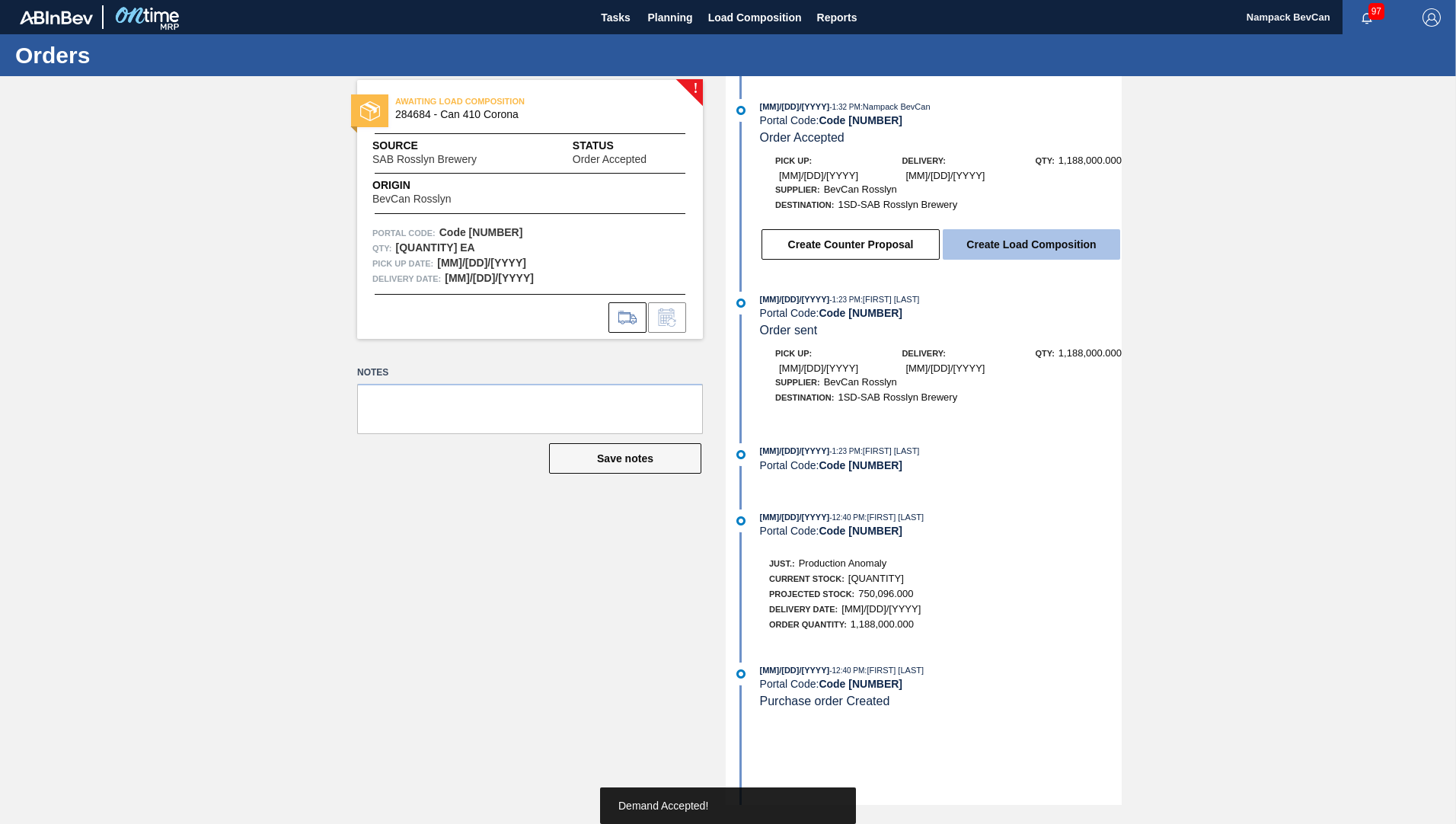 click on "Create Load Composition" at bounding box center (1031, 244) 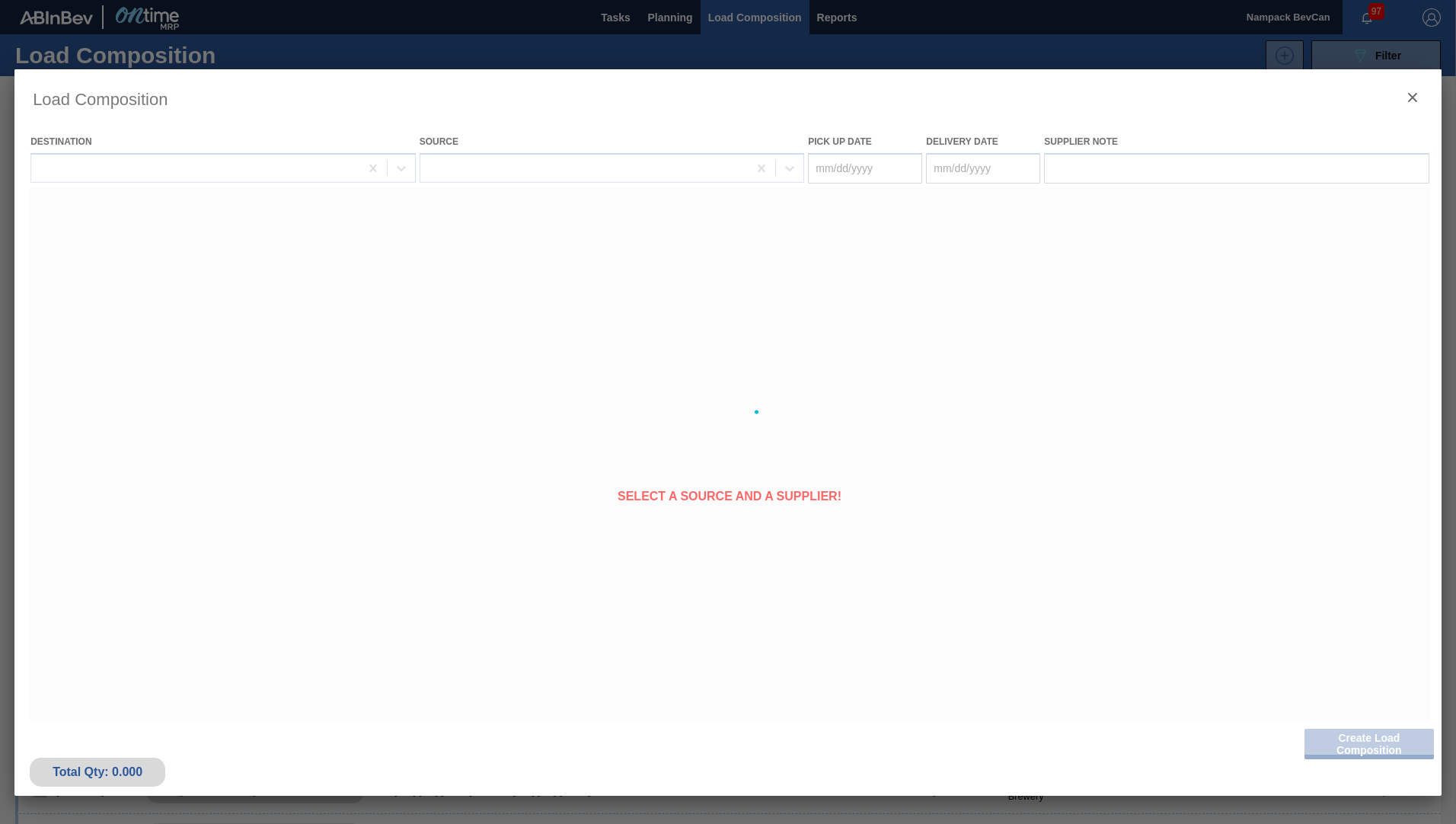 type on "08/13/2025" 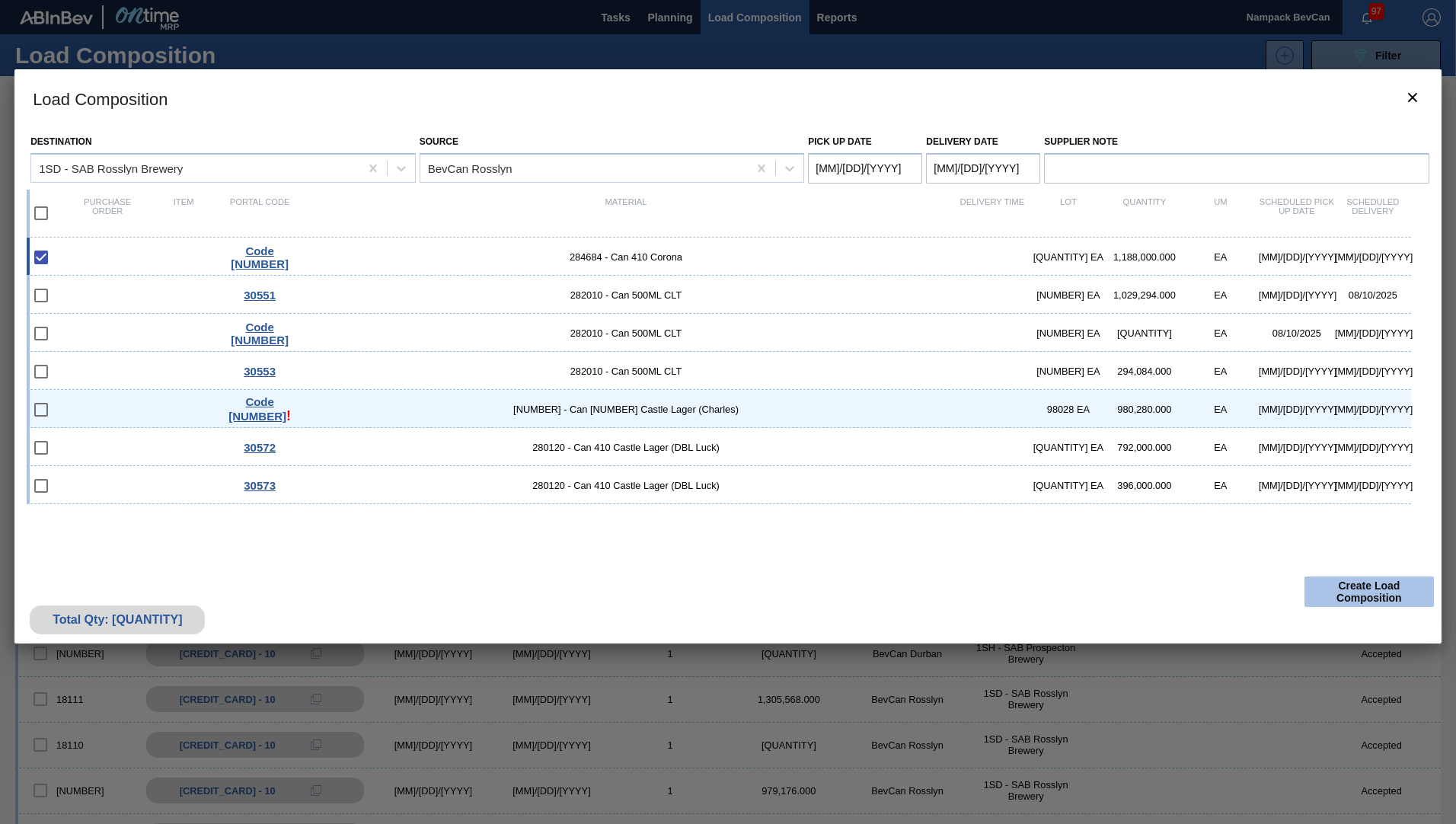 click on "Create Load Composition" at bounding box center (1369, 592) 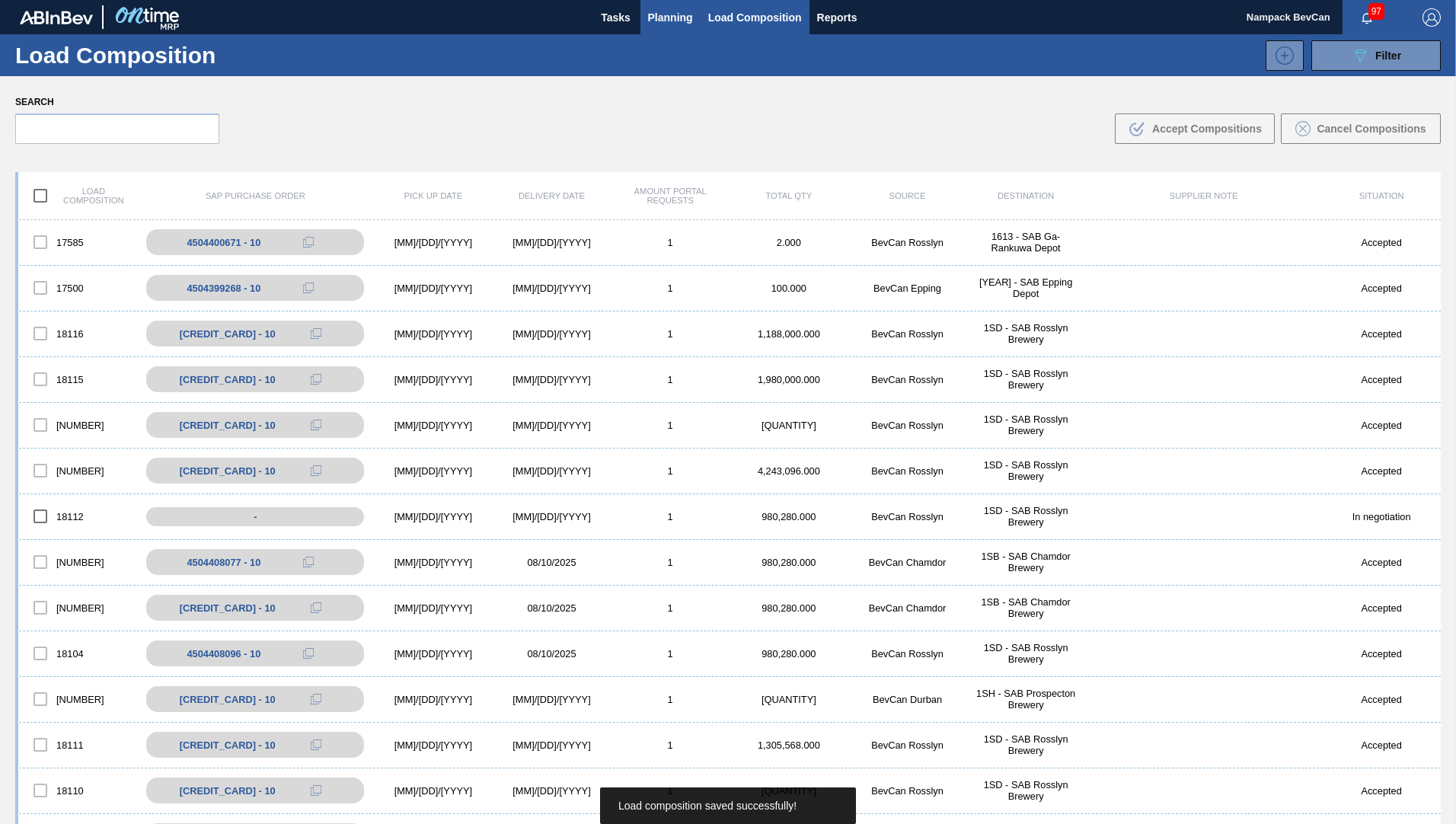 click on "Planning" at bounding box center [670, 18] 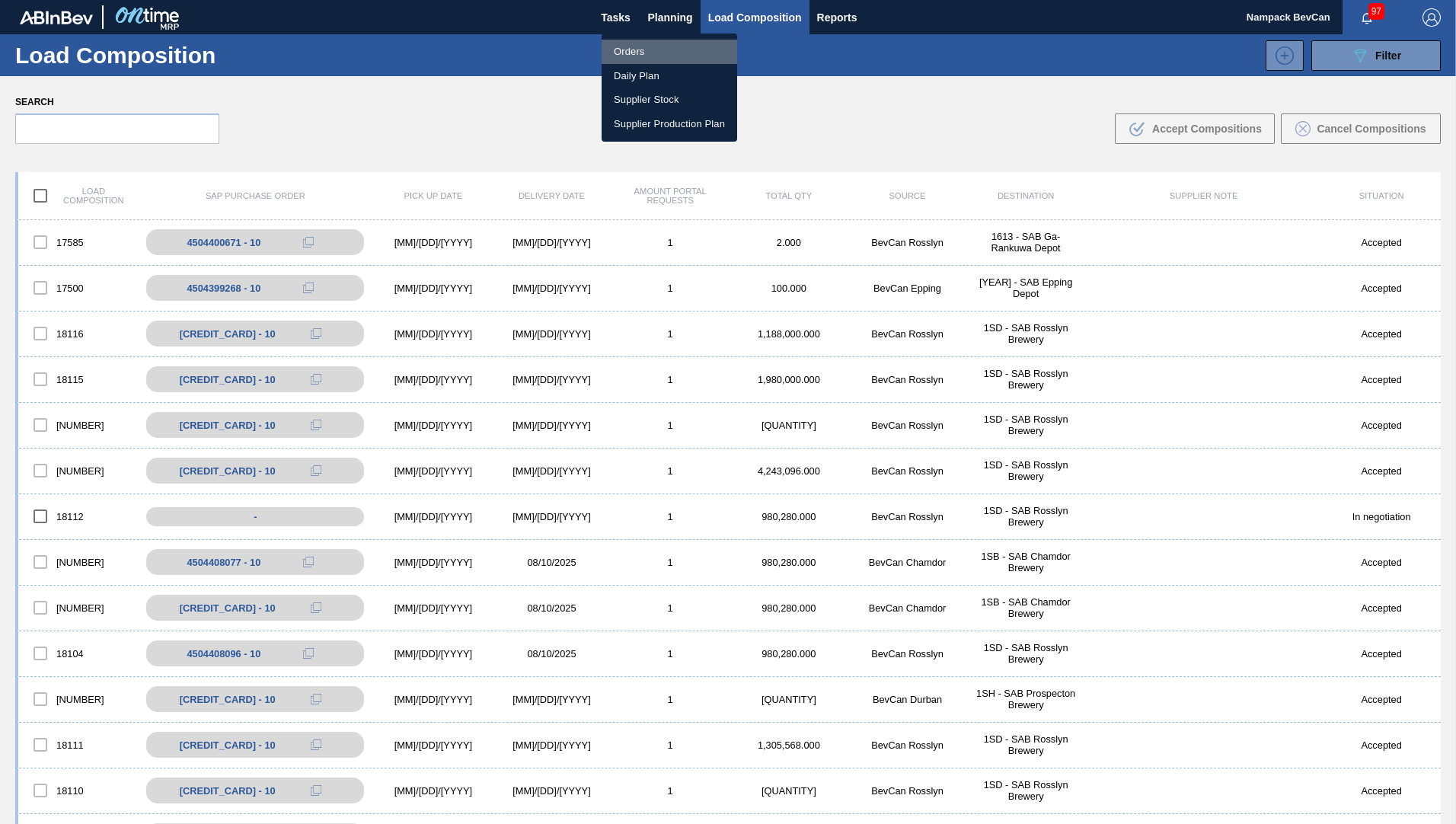 click on "Orders" at bounding box center [669, 52] 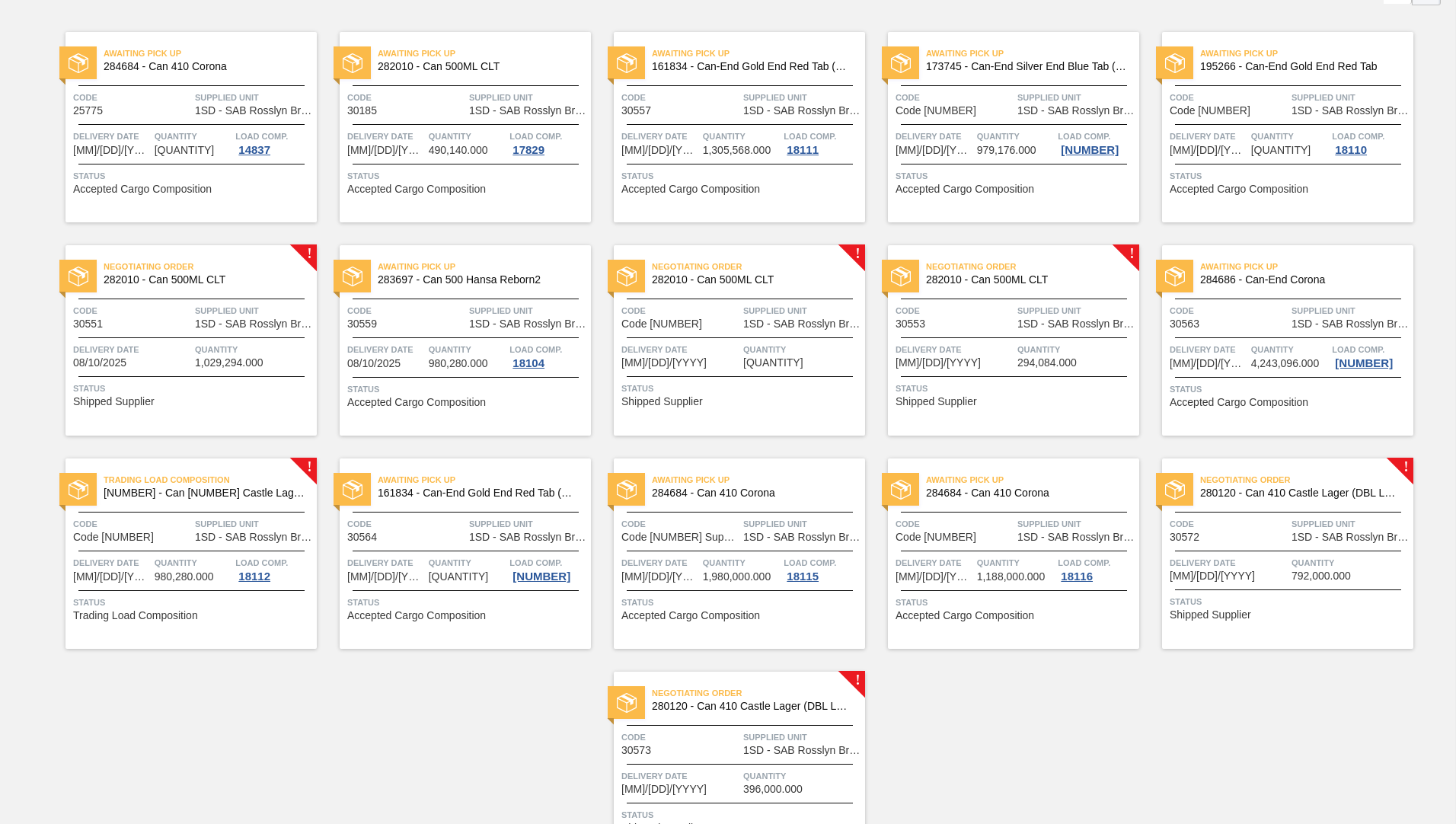 scroll, scrollTop: 198, scrollLeft: 0, axis: vertical 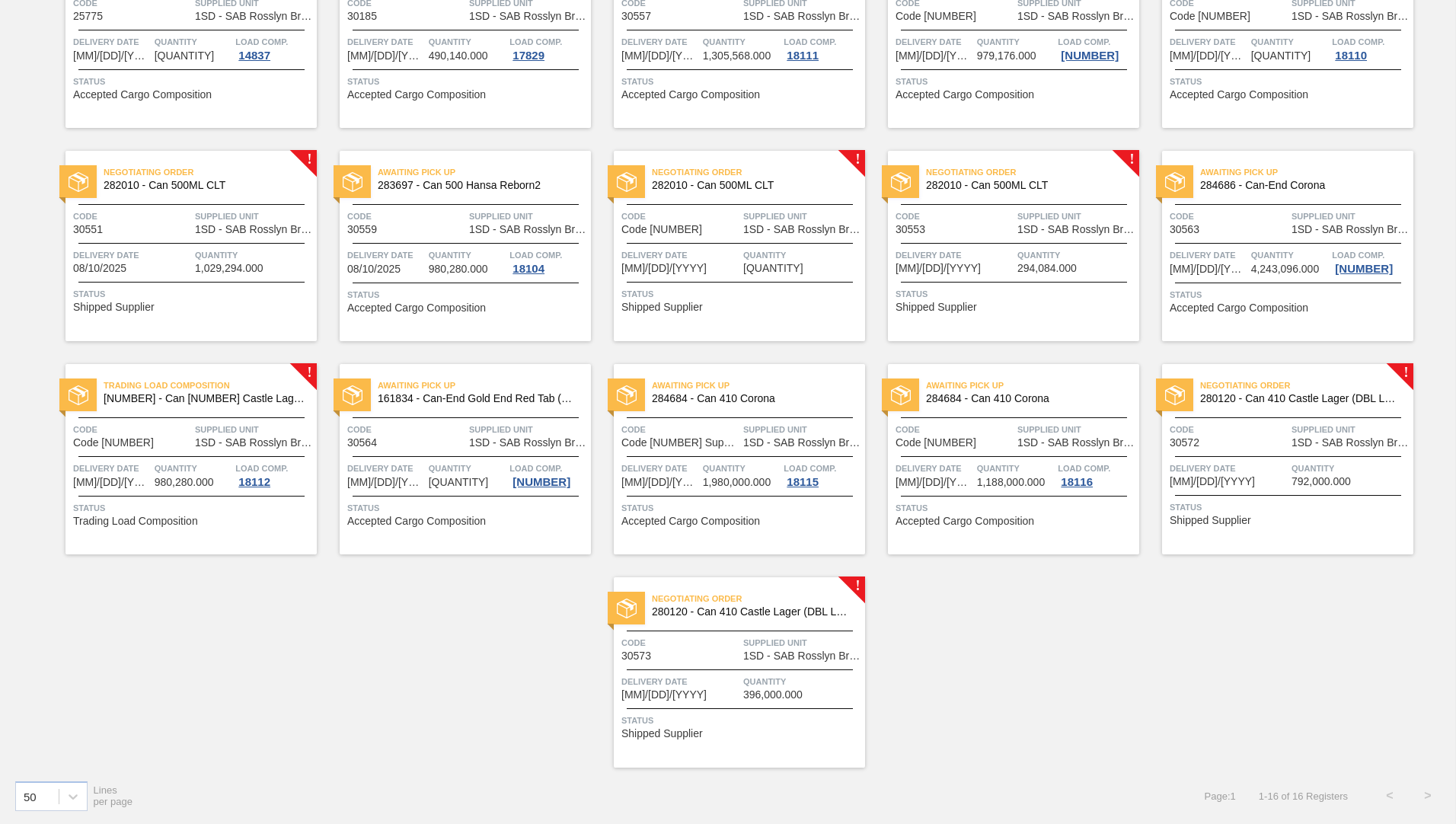 click on "Code 30572" at bounding box center [1228, 435] 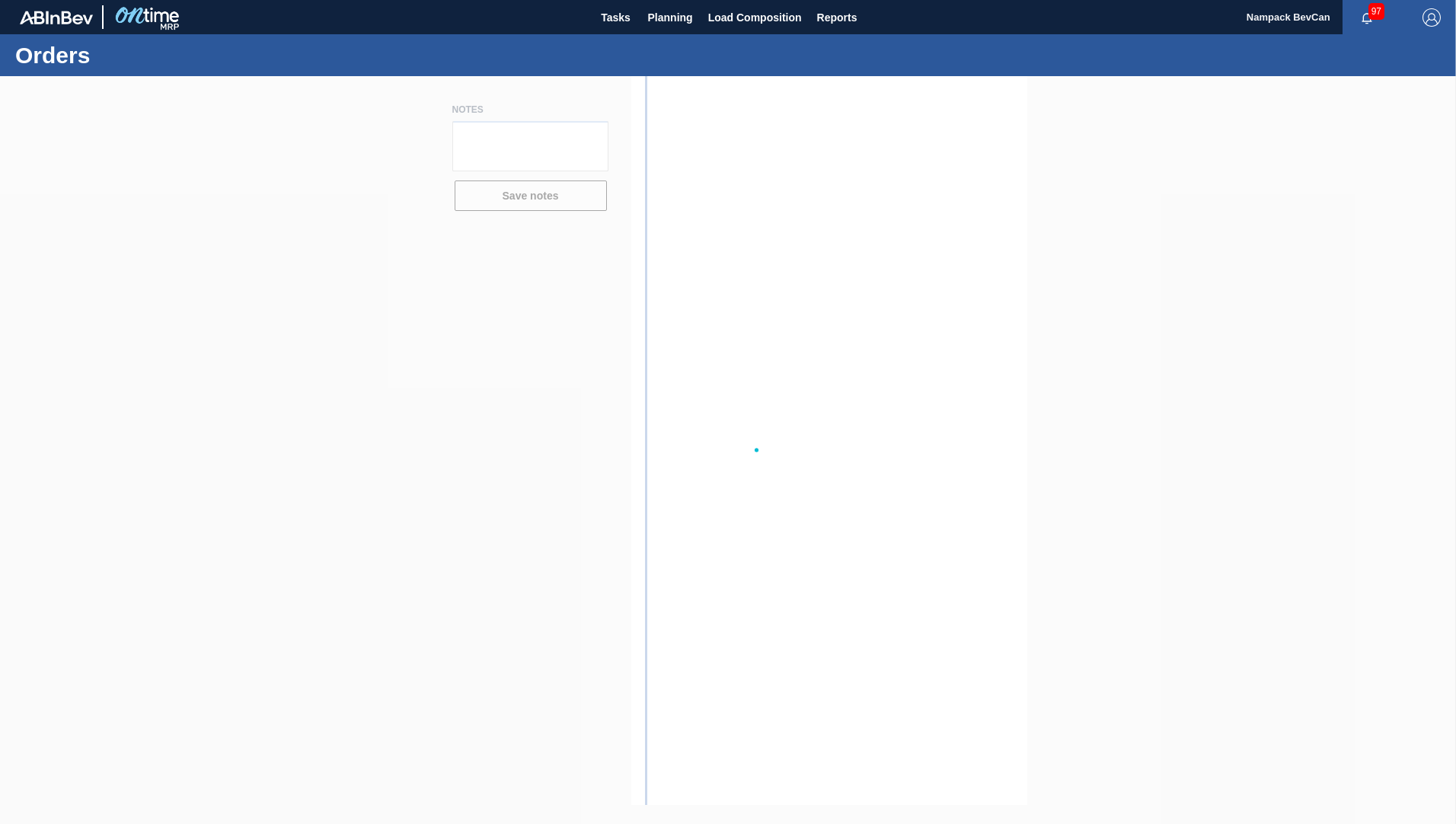 scroll, scrollTop: 0, scrollLeft: 0, axis: both 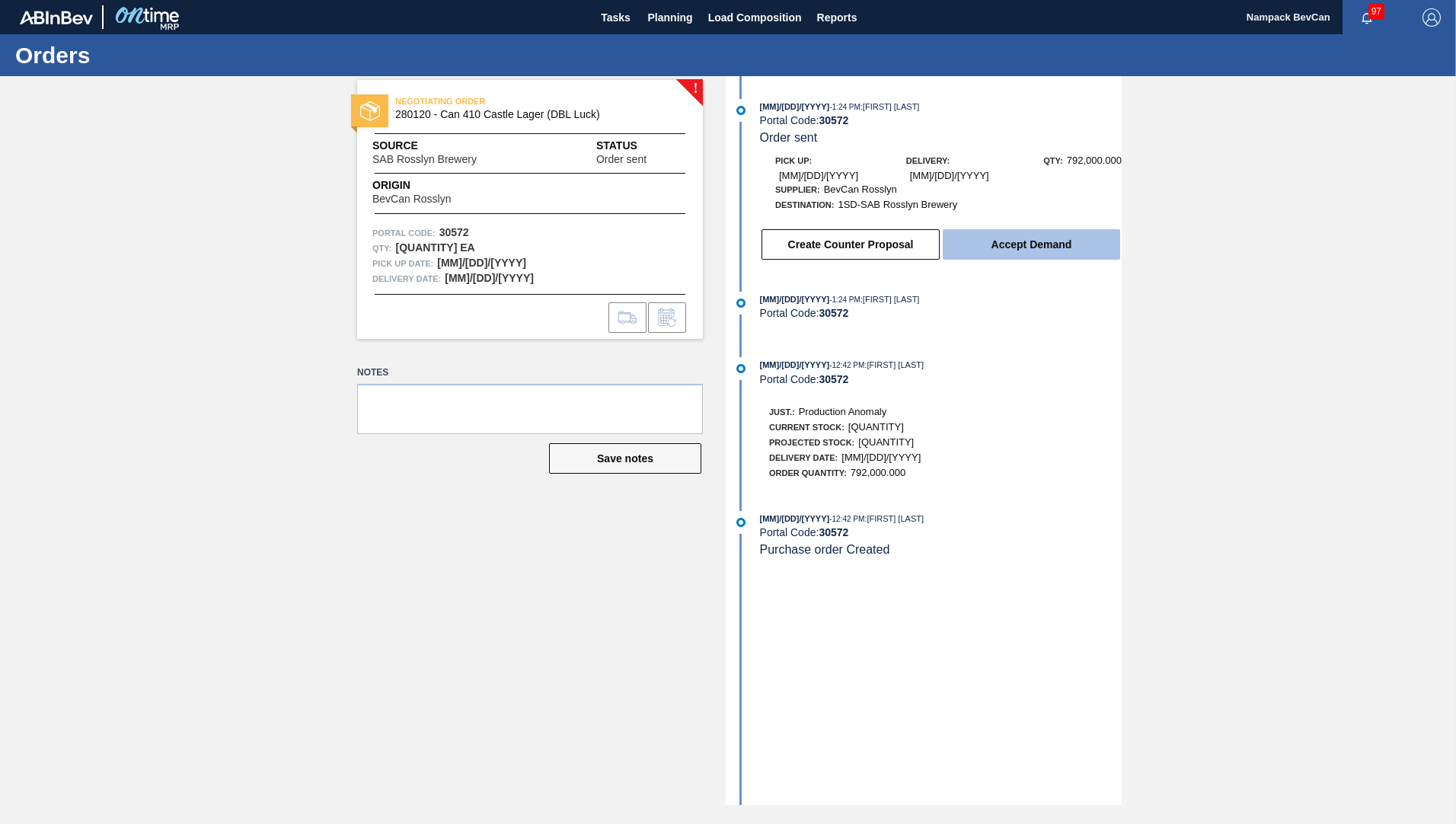 click on "Accept Demand" at bounding box center (1031, 244) 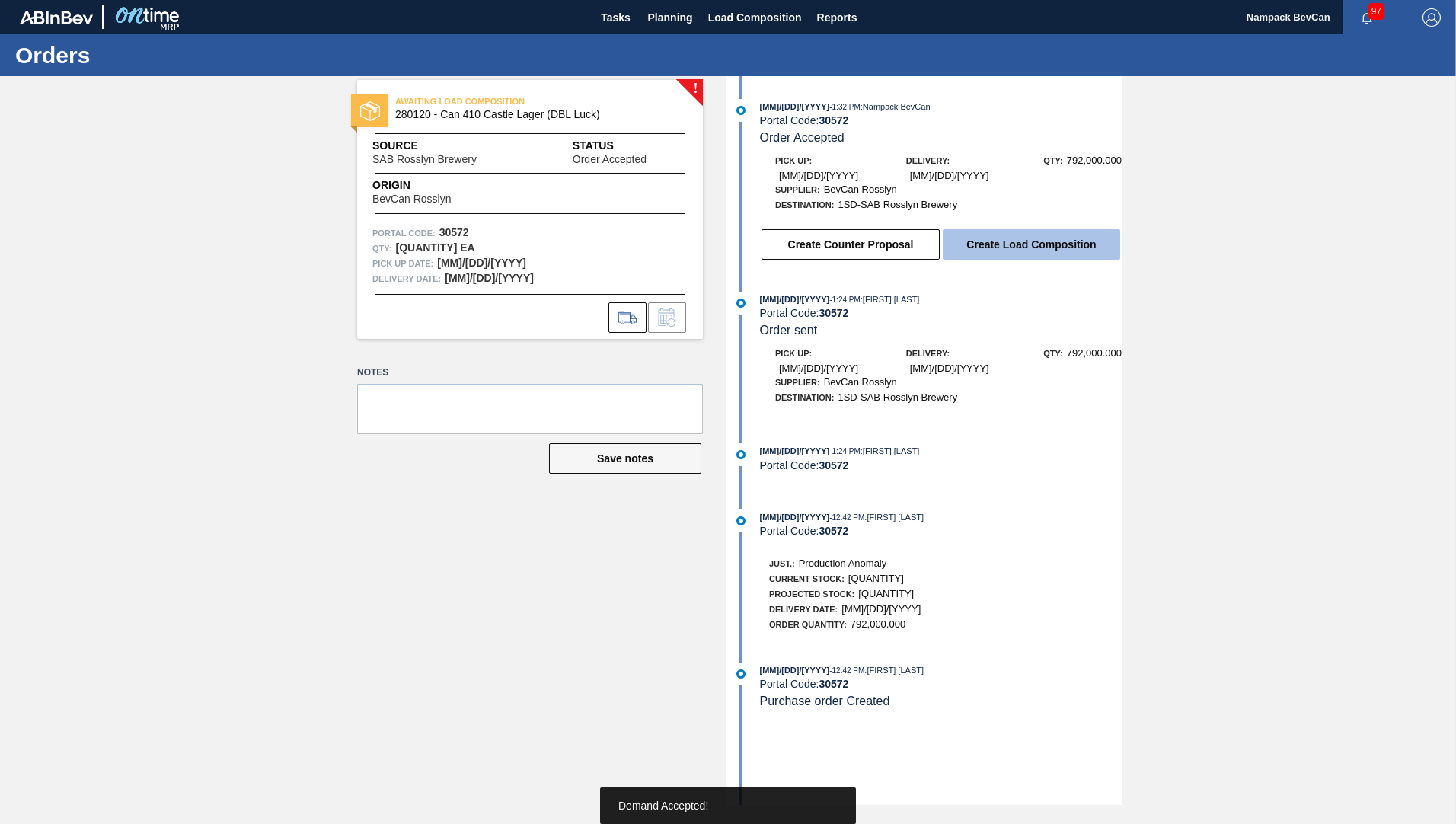 click on "Create Load Composition" at bounding box center (1031, 244) 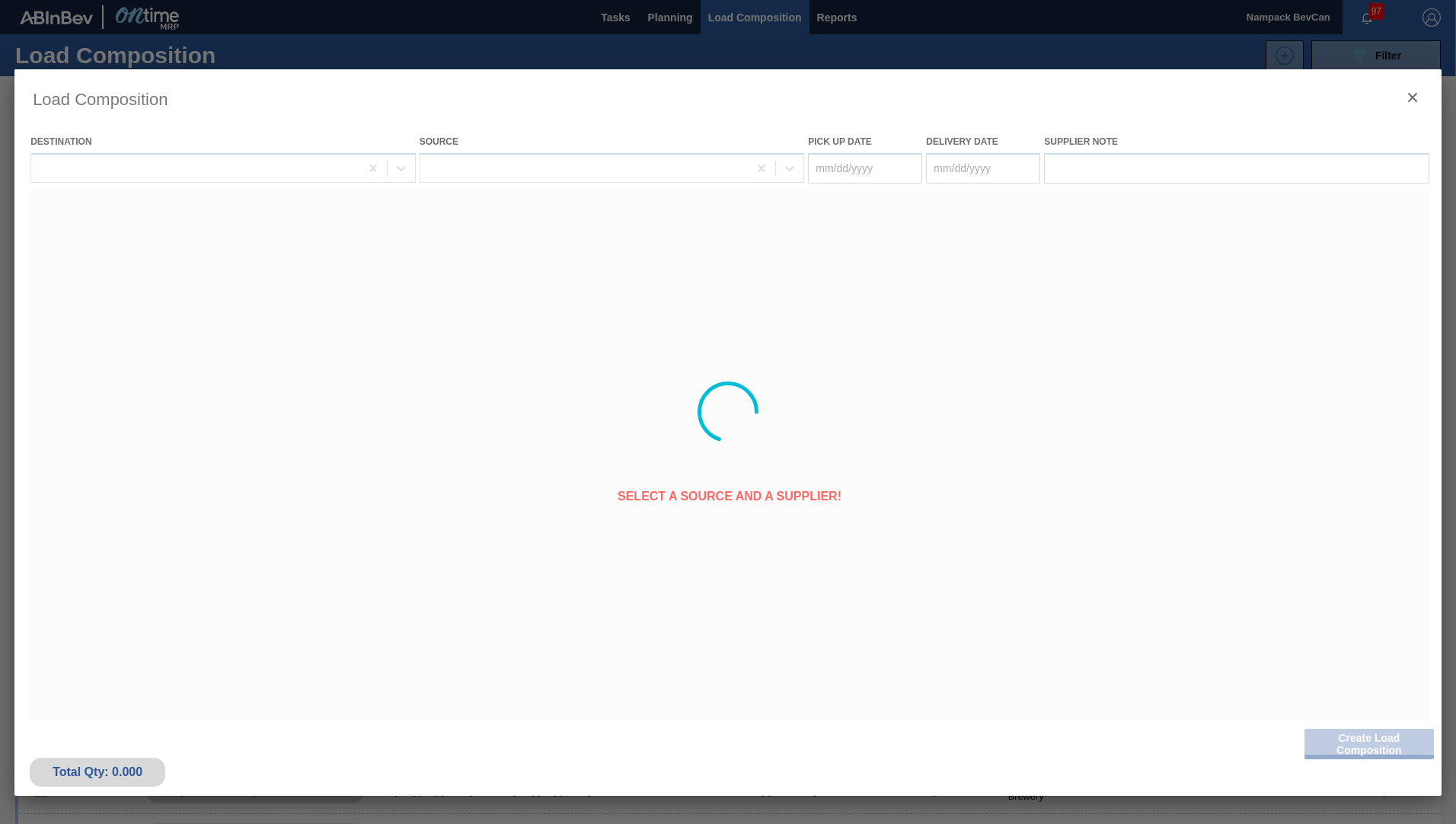 type on "08/15/2025" 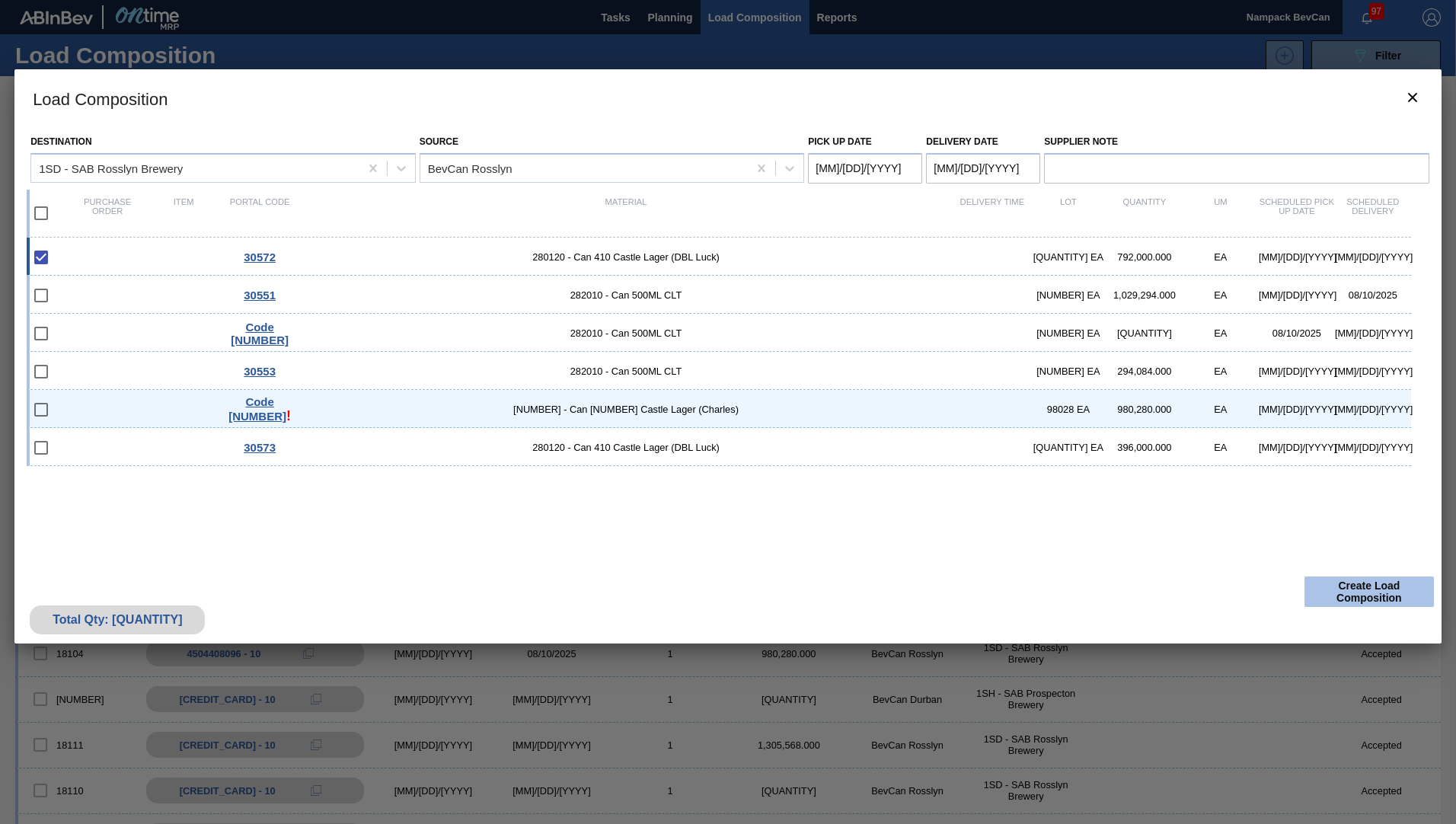 click on "Create Load Composition" at bounding box center [1369, 592] 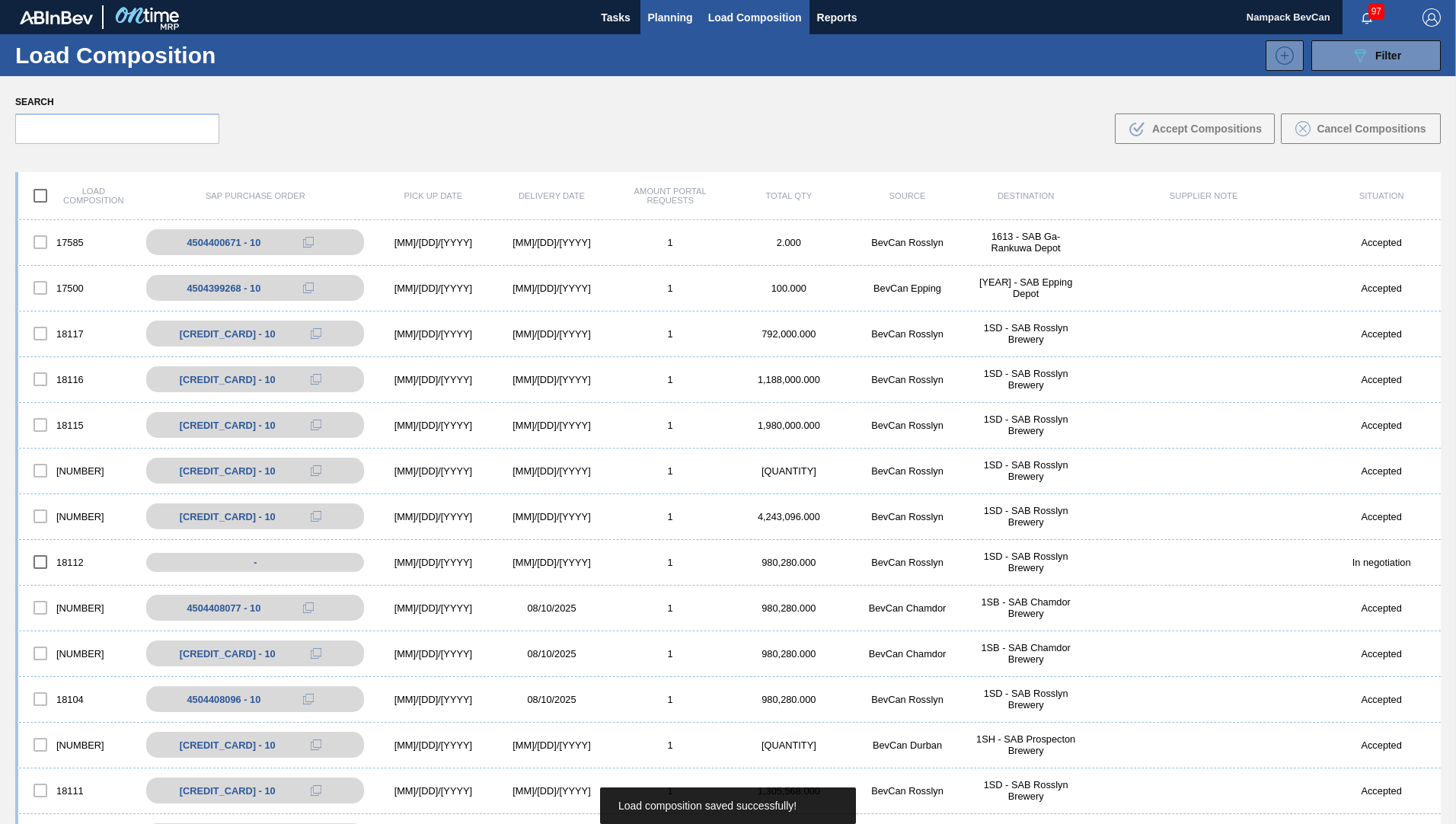 click on "Planning" at bounding box center [670, 18] 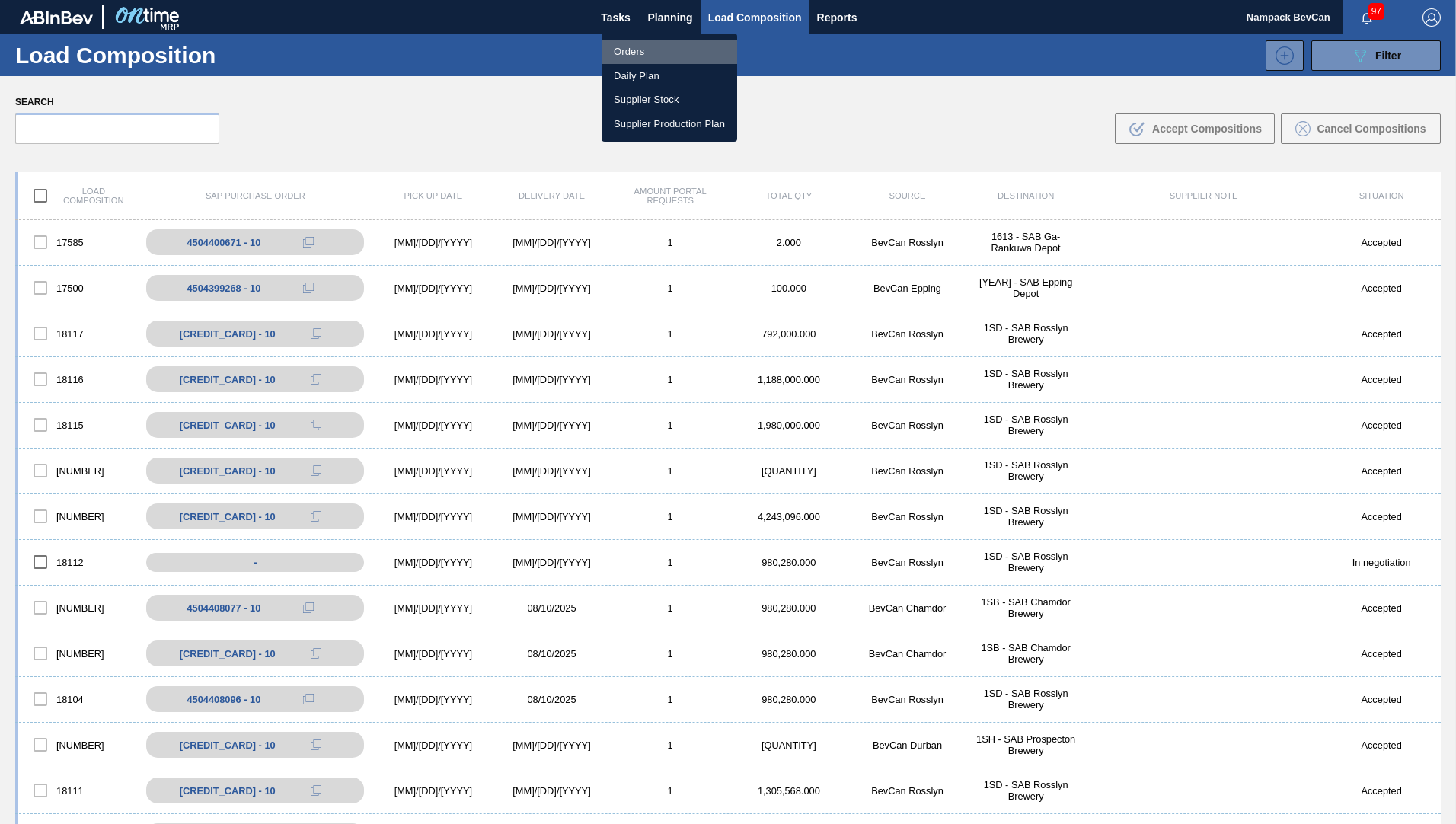 click on "Orders" at bounding box center (669, 52) 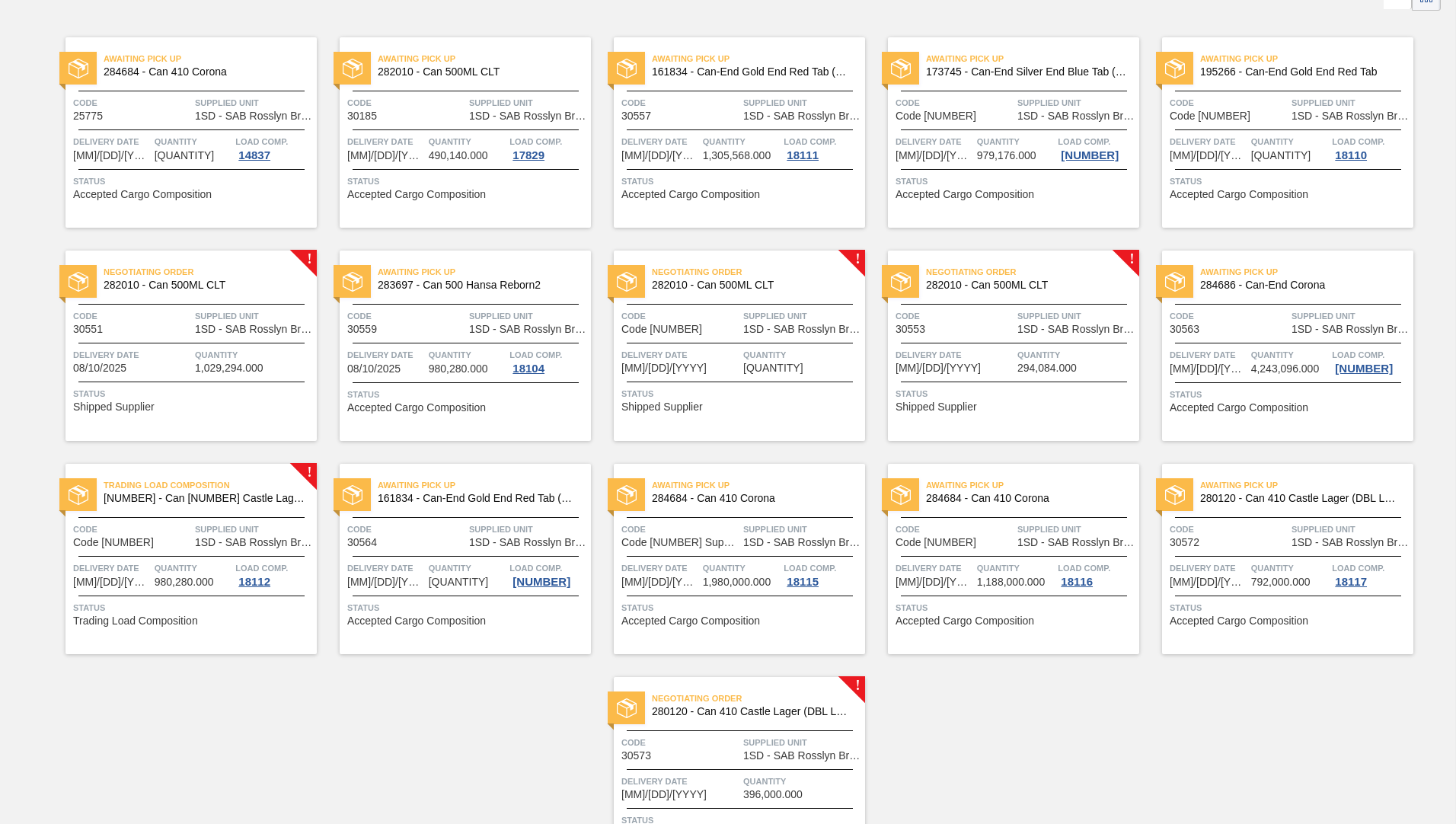 scroll, scrollTop: 198, scrollLeft: 0, axis: vertical 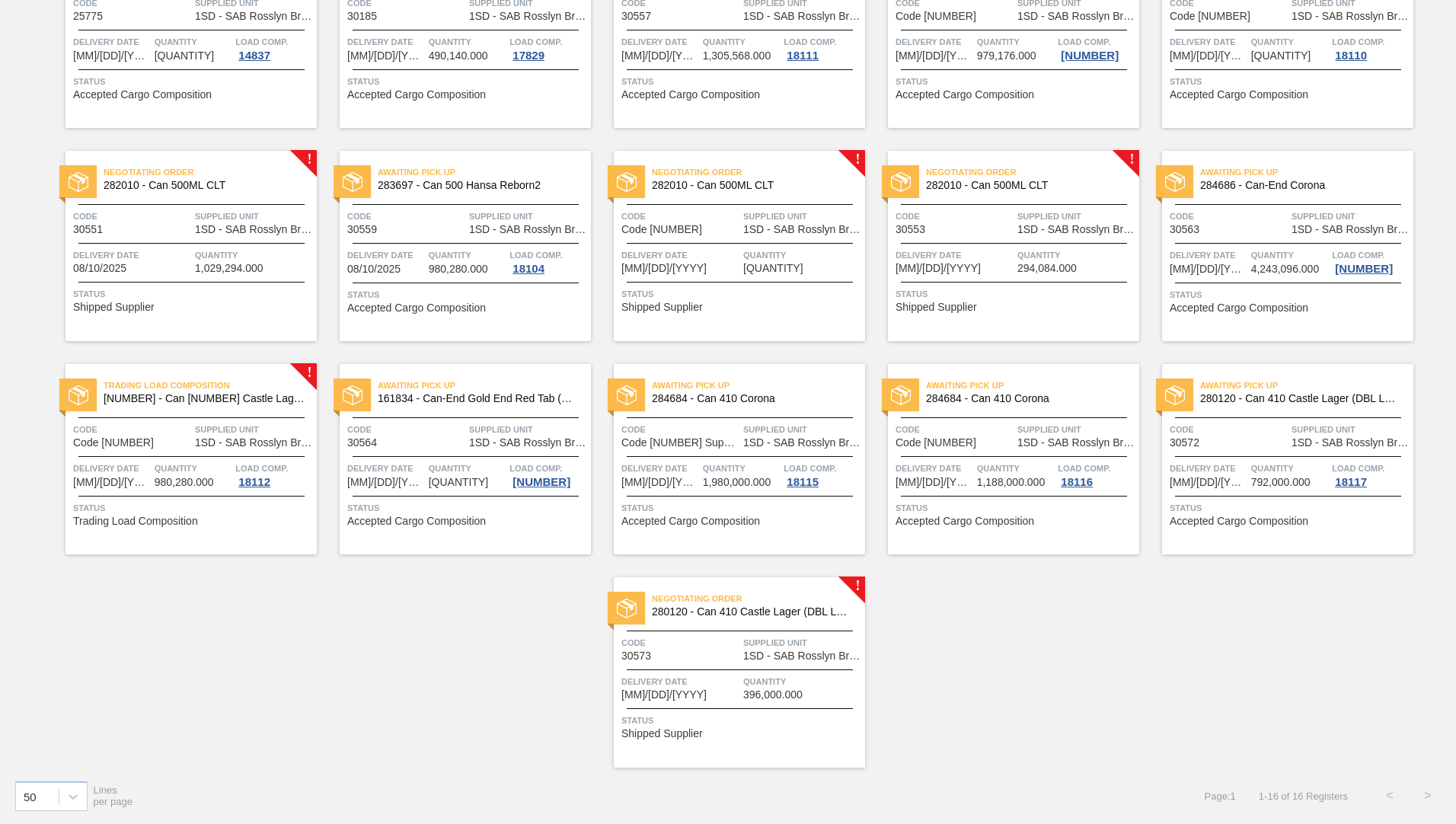 click on "Negotiating Order 280120 - Can 410 Castle Lager (DBL Luck) Code 30573 Supplied Unit 1SD - SAB Rosslyn Brewery Delivery Date 08/17/2025 Quantity 396,000.000 Status Shipped Supplier" at bounding box center (739, 672) 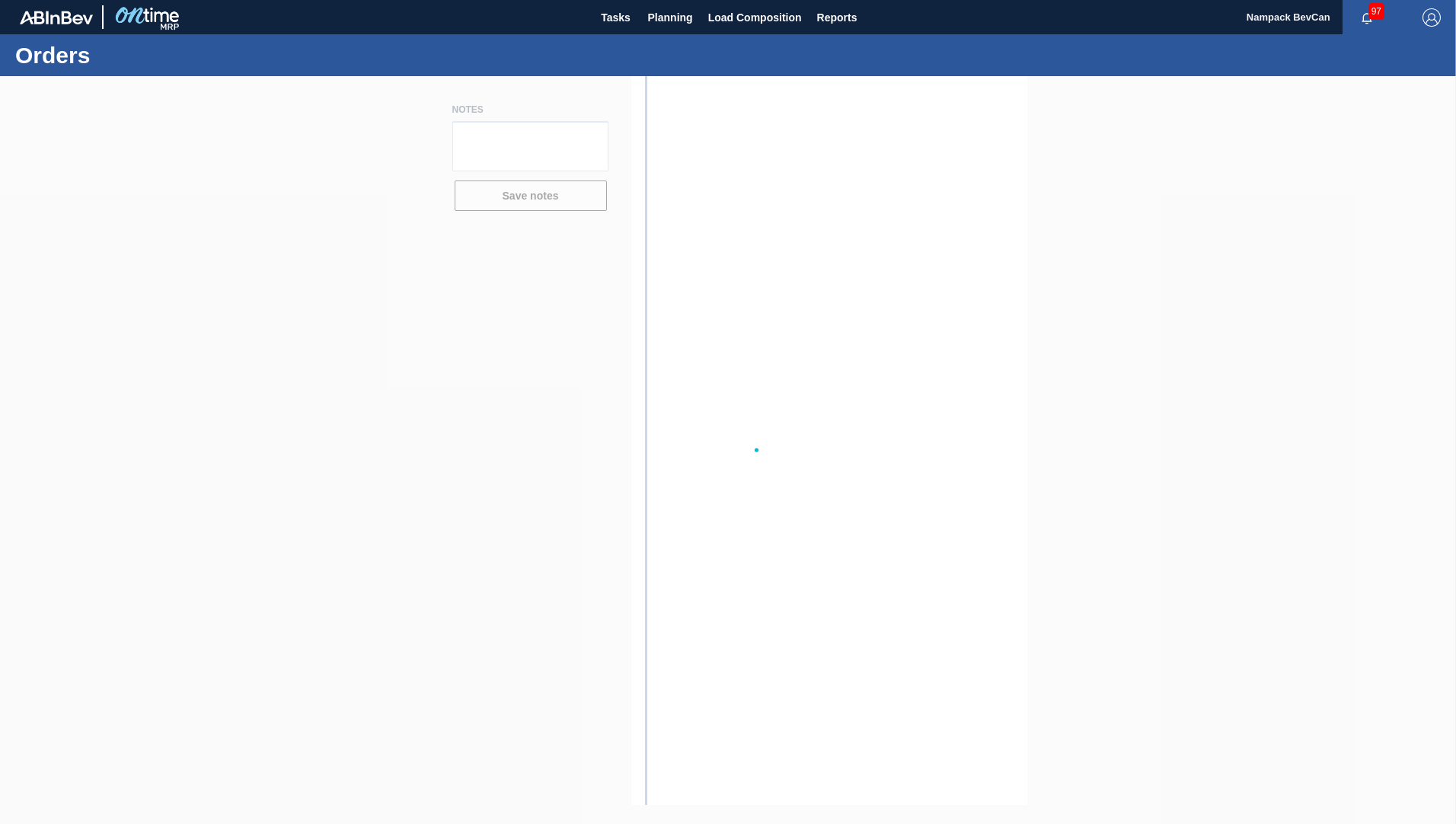 scroll, scrollTop: 0, scrollLeft: 0, axis: both 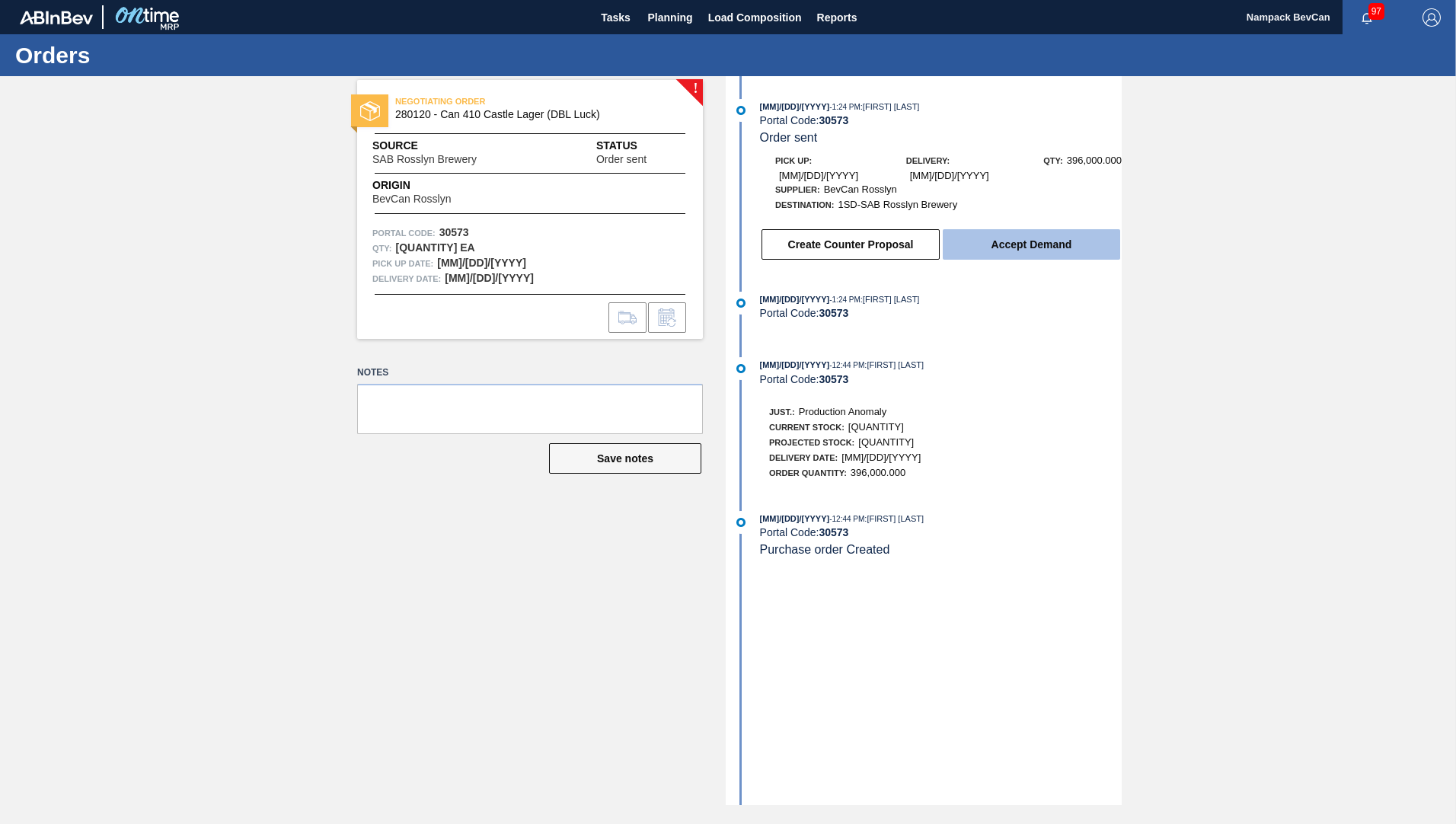 click on "Accept Demand" at bounding box center [1031, 244] 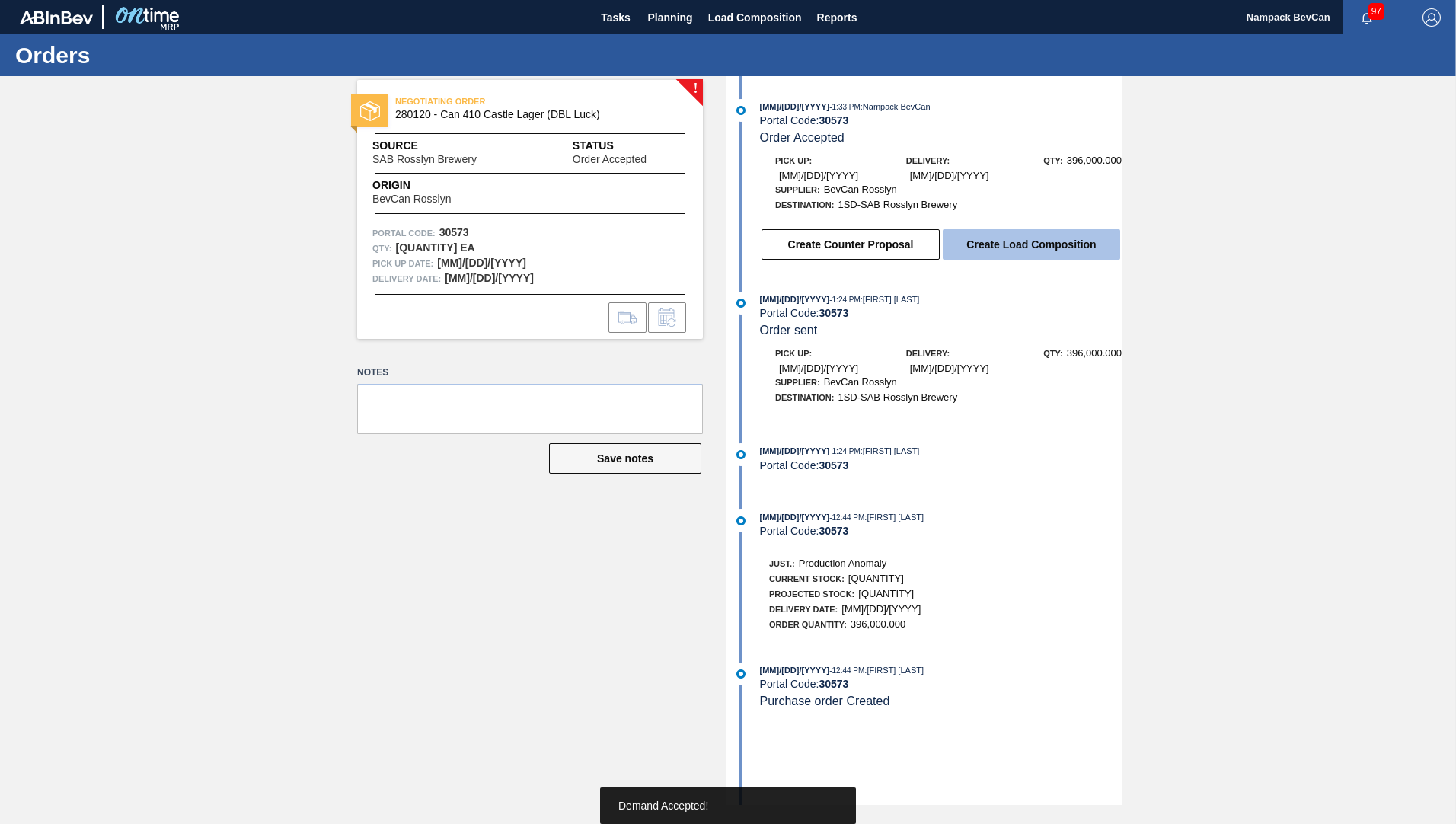 click on "Create Load Composition" at bounding box center (1031, 244) 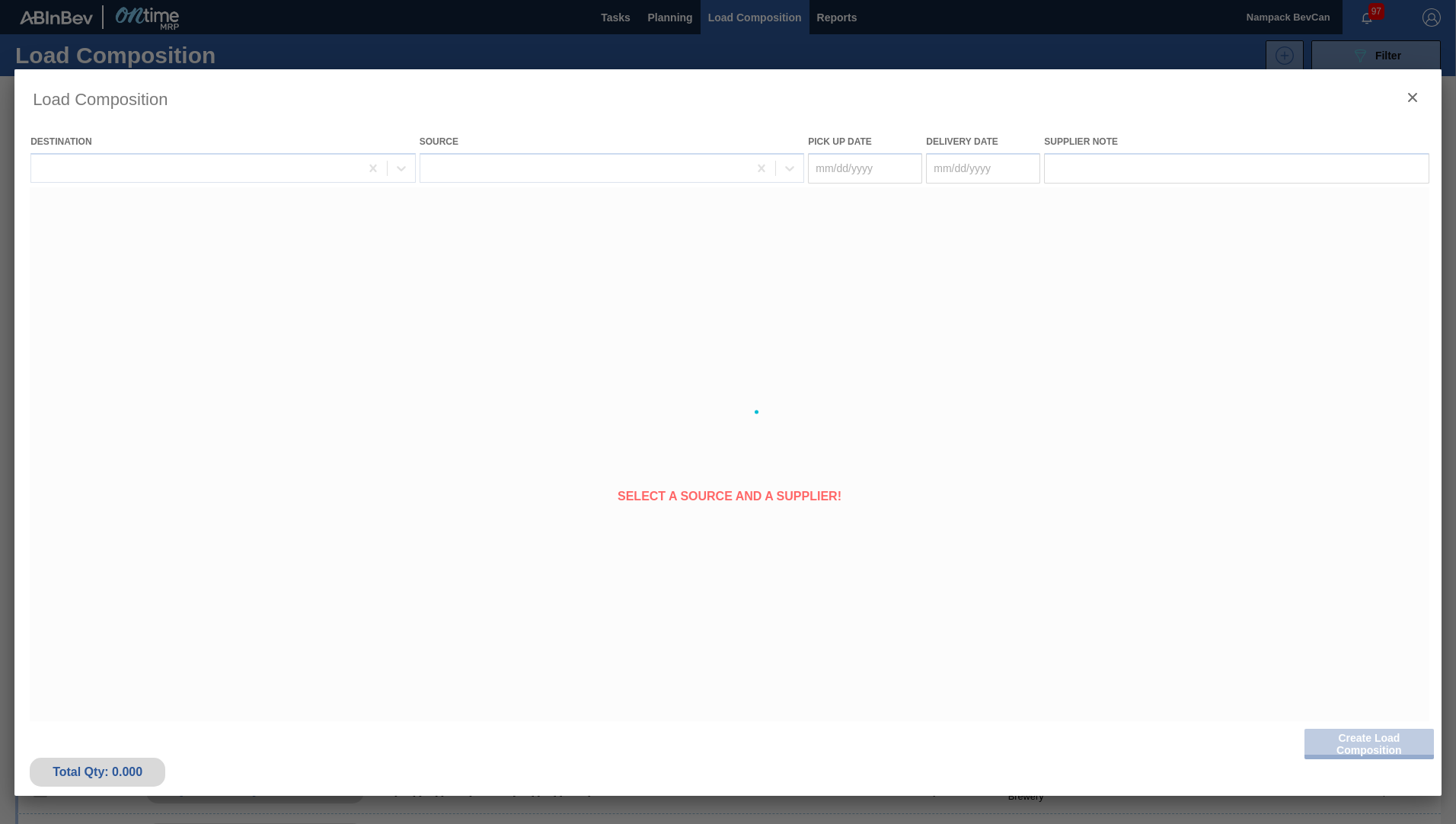 type on "08/16/2025" 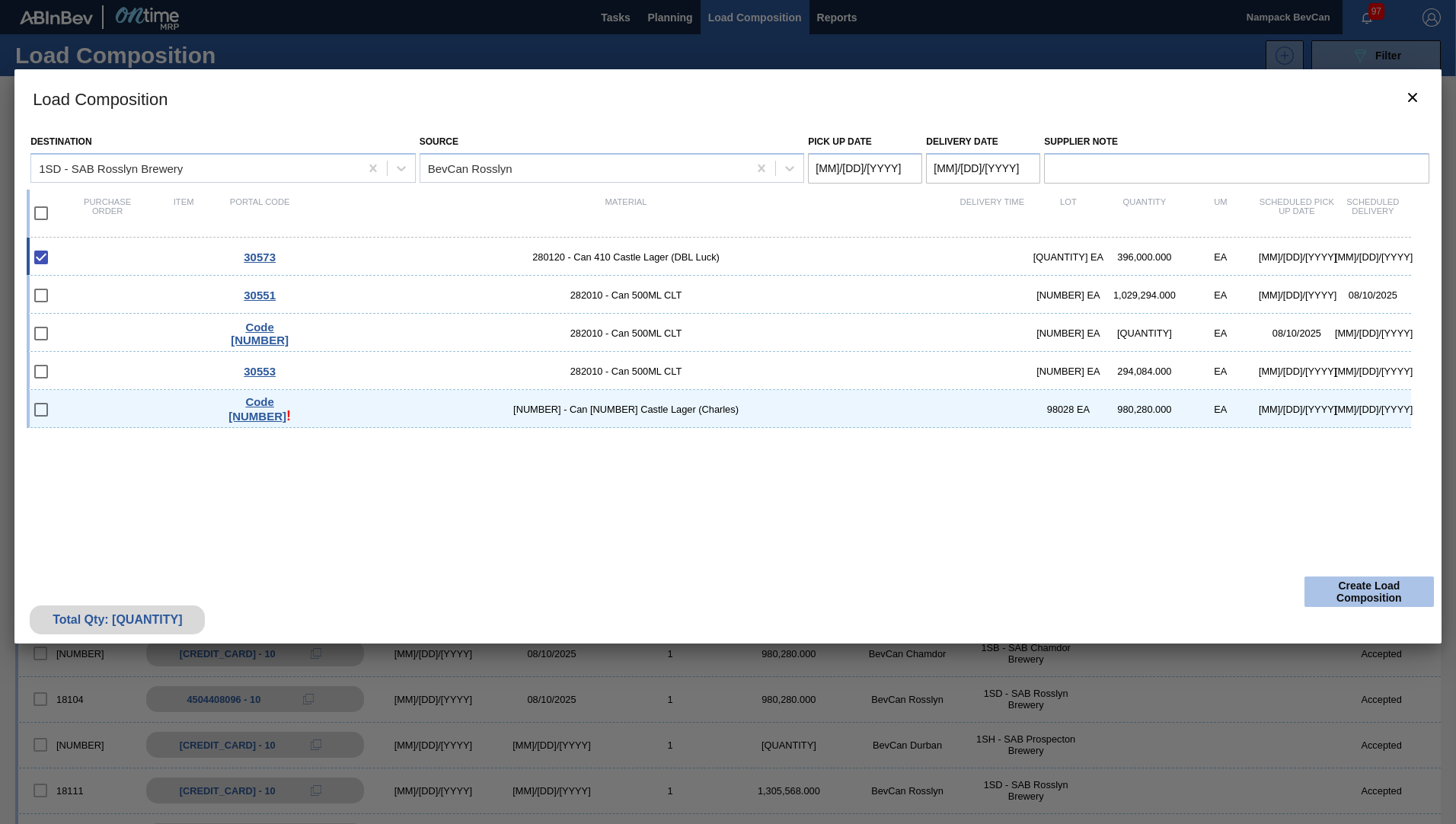 click on "Create Load Composition" at bounding box center [1369, 592] 